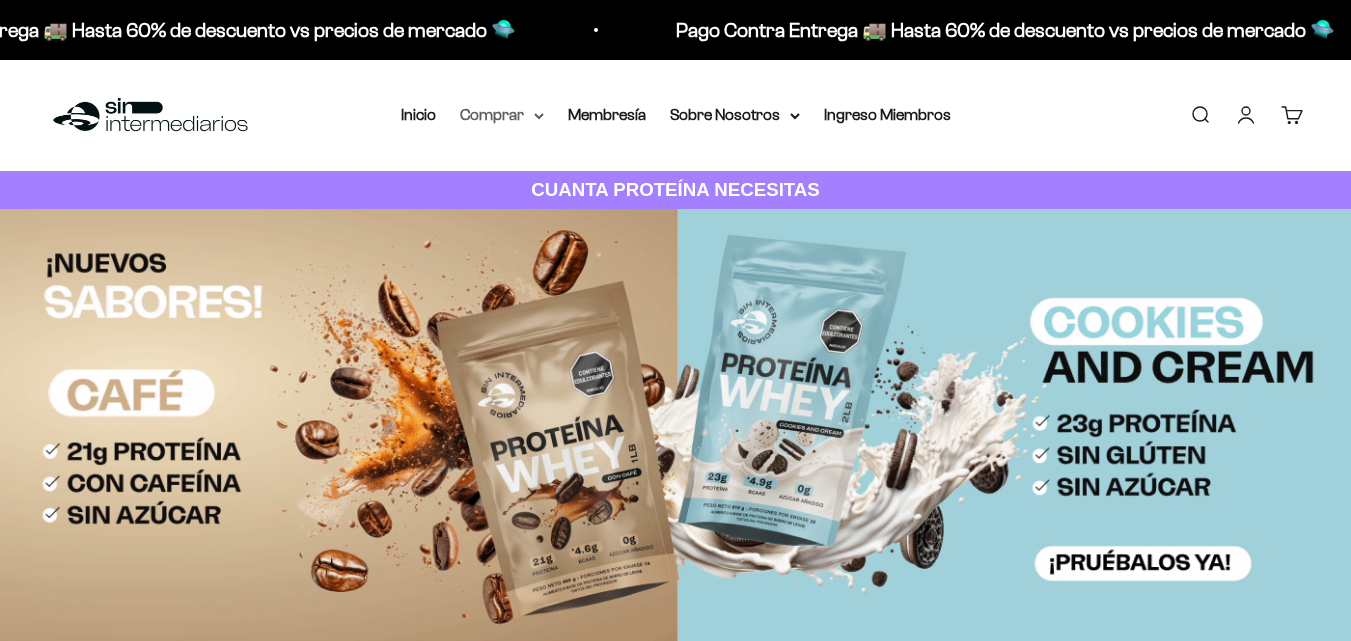scroll, scrollTop: 0, scrollLeft: 0, axis: both 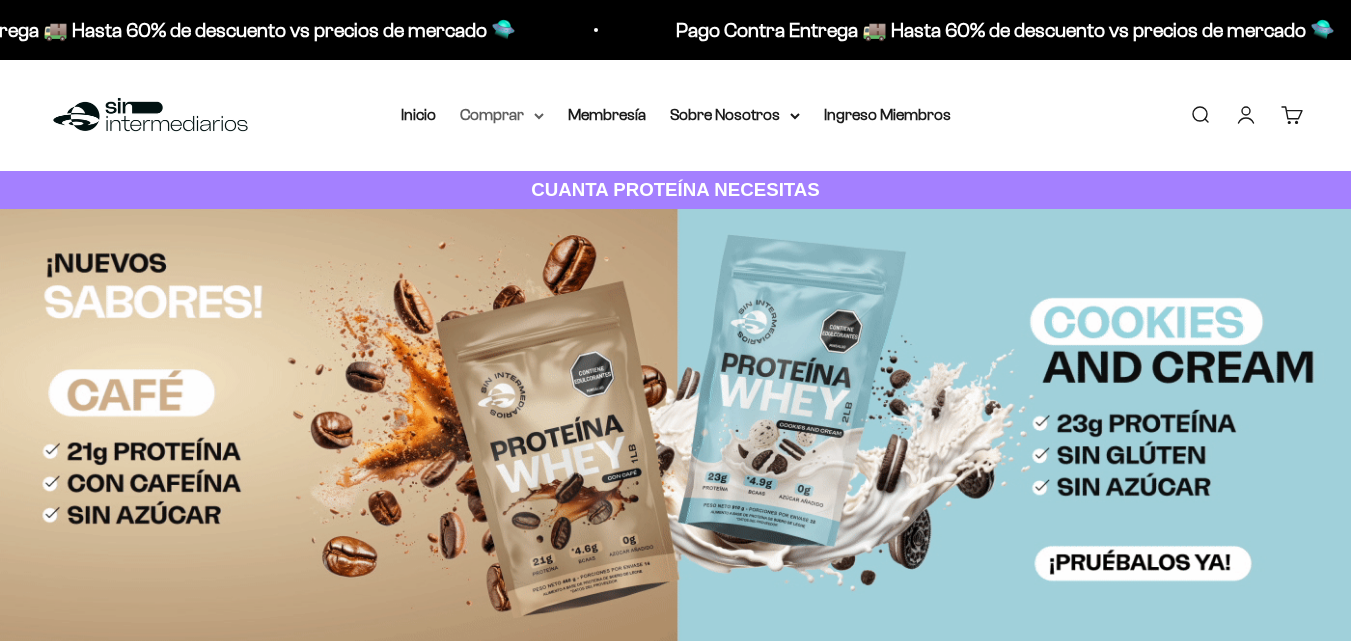 click on "Comprar" at bounding box center [502, 115] 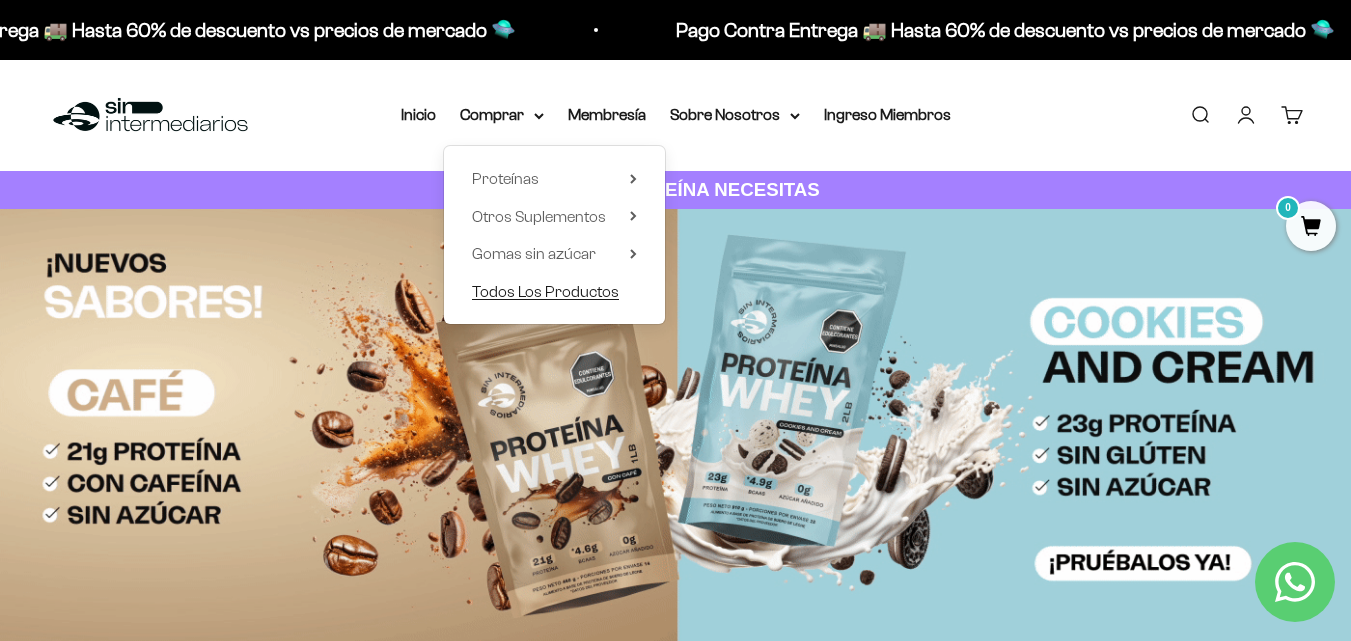 click on "Todos Los Productos" at bounding box center (545, 291) 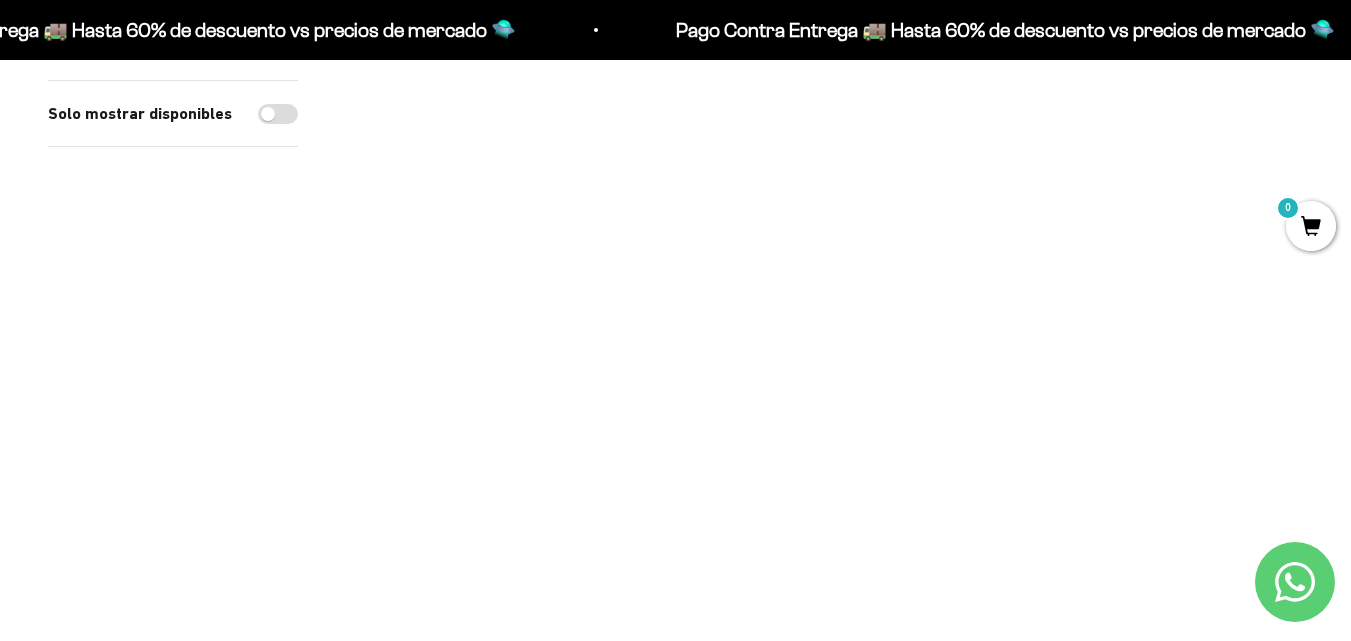 scroll, scrollTop: 0, scrollLeft: 0, axis: both 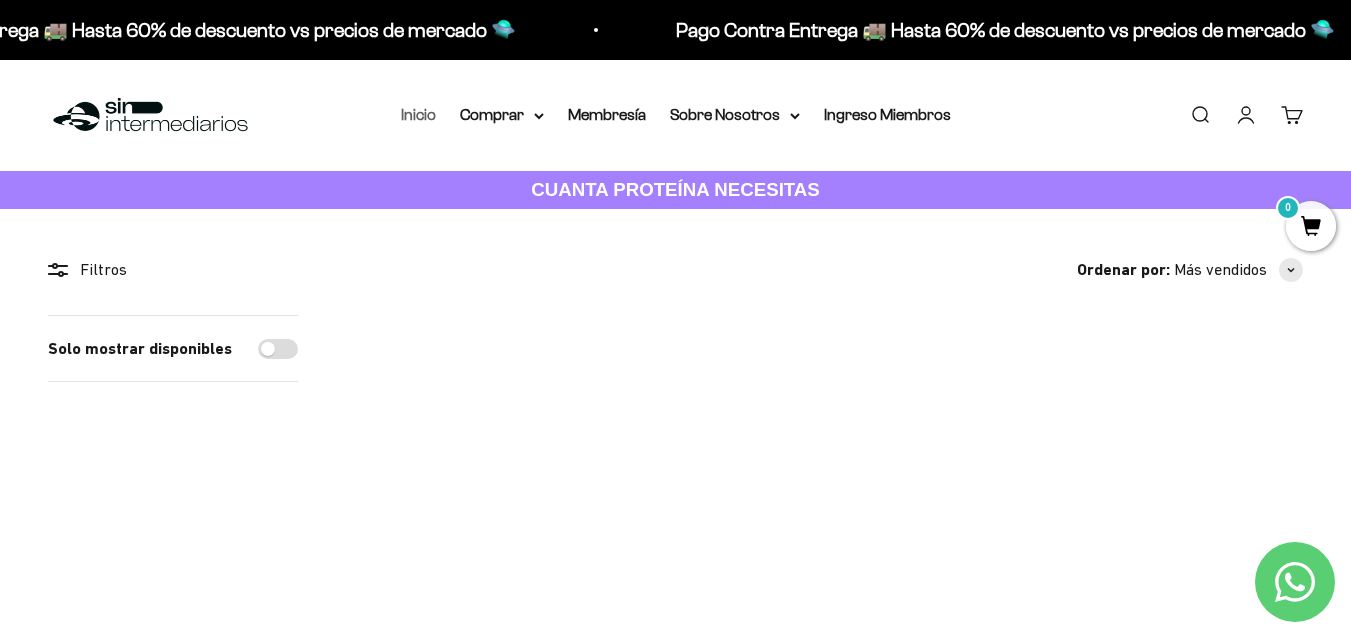 click on "Inicio" at bounding box center [418, 114] 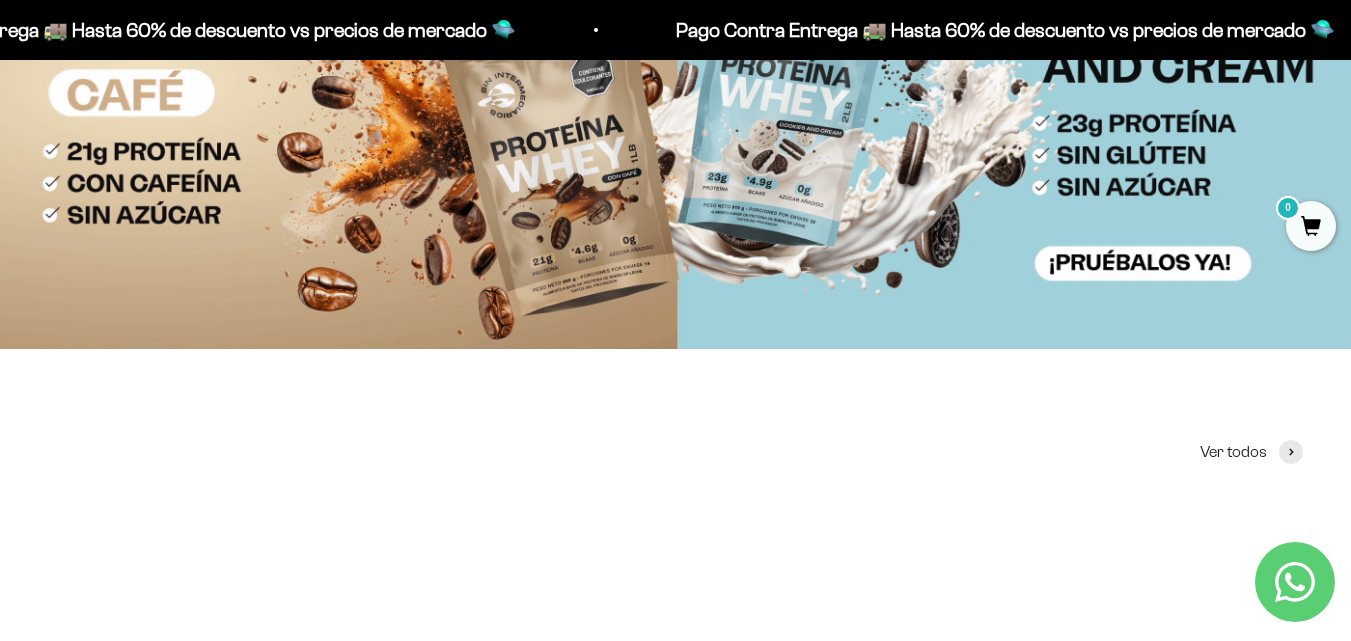 scroll, scrollTop: 0, scrollLeft: 0, axis: both 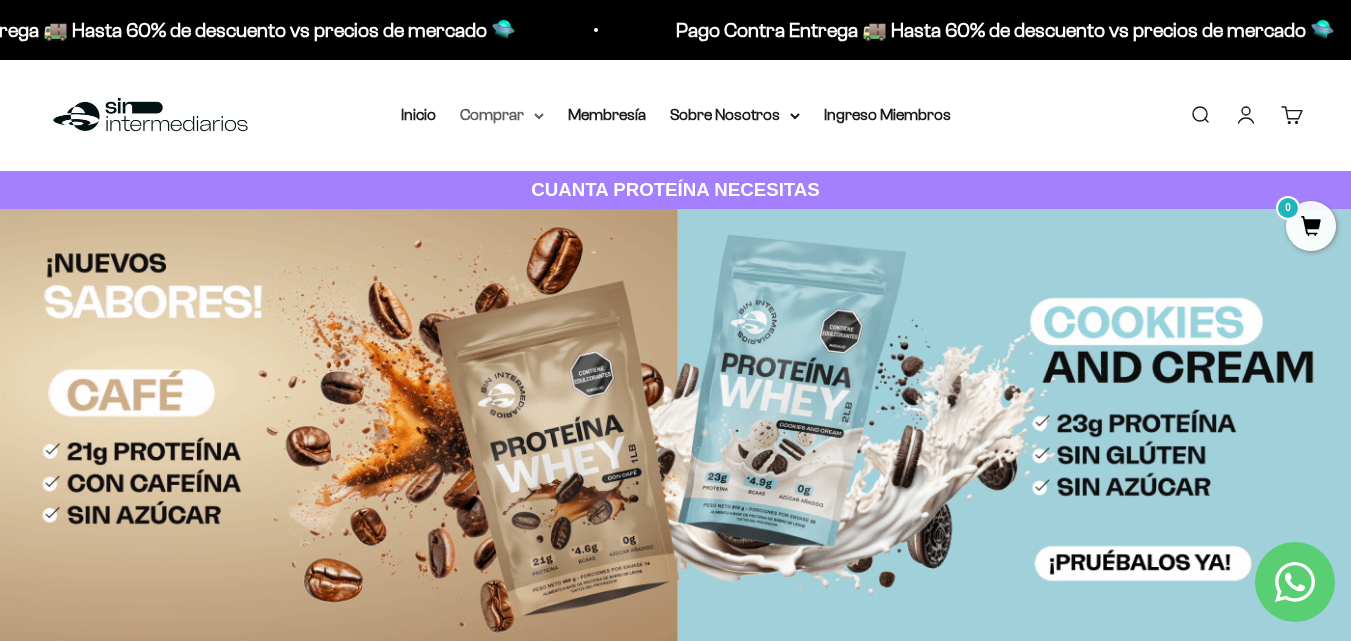 click on "Comprar" at bounding box center (502, 115) 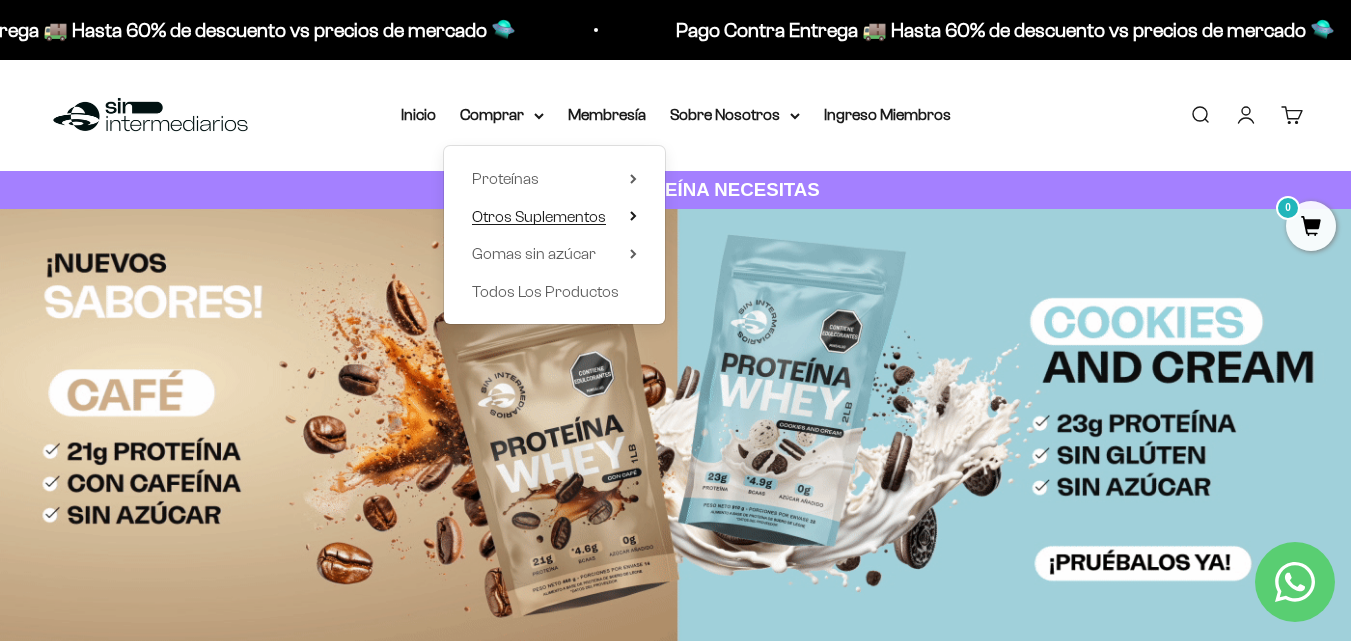 click on "Otros Suplementos" at bounding box center [539, 216] 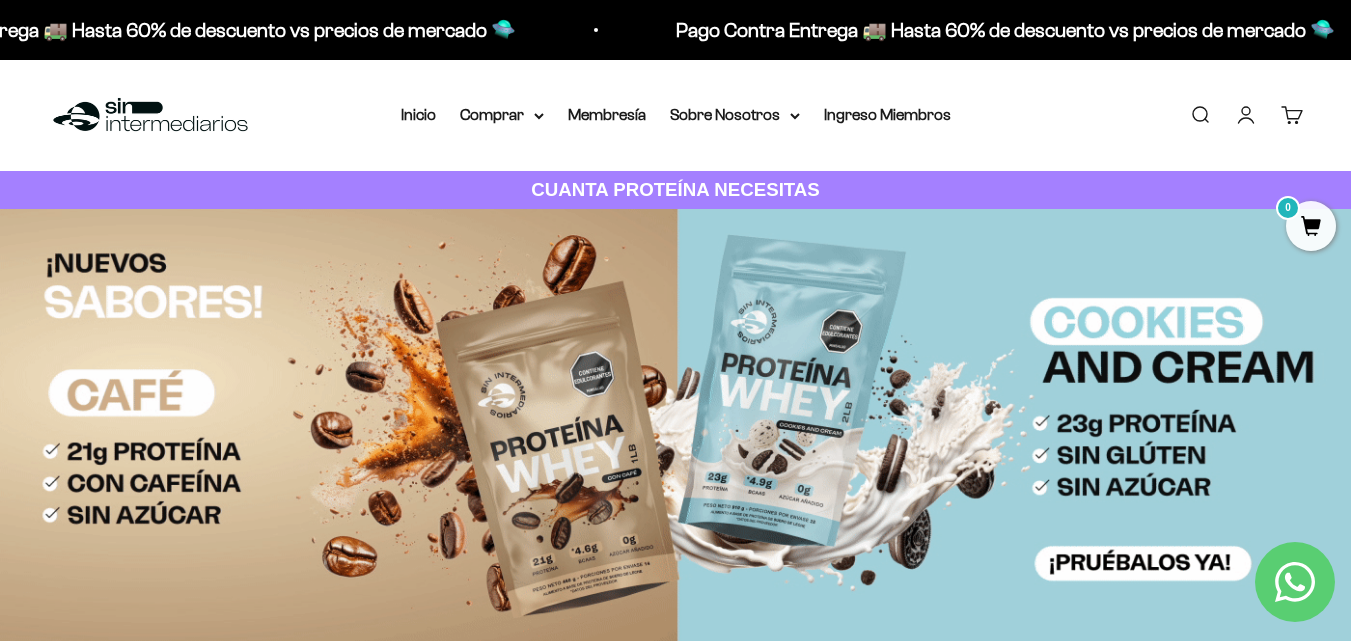 click on "Buscar" at bounding box center (1200, 115) 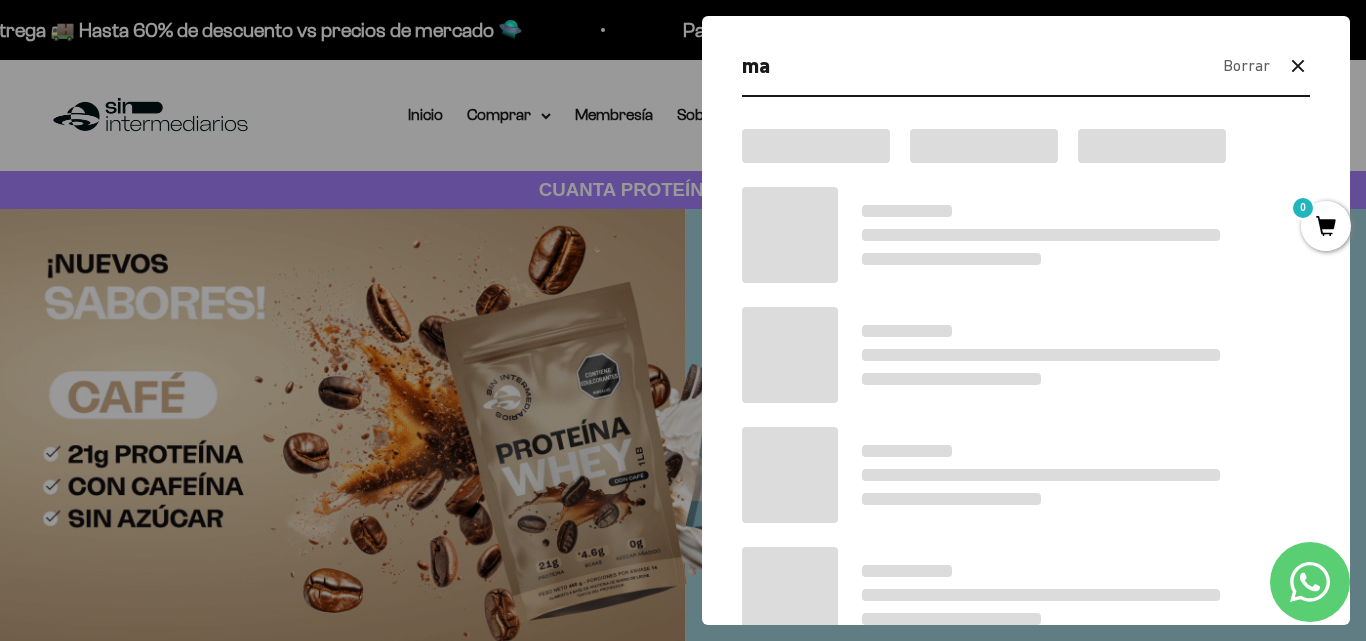 type on "m" 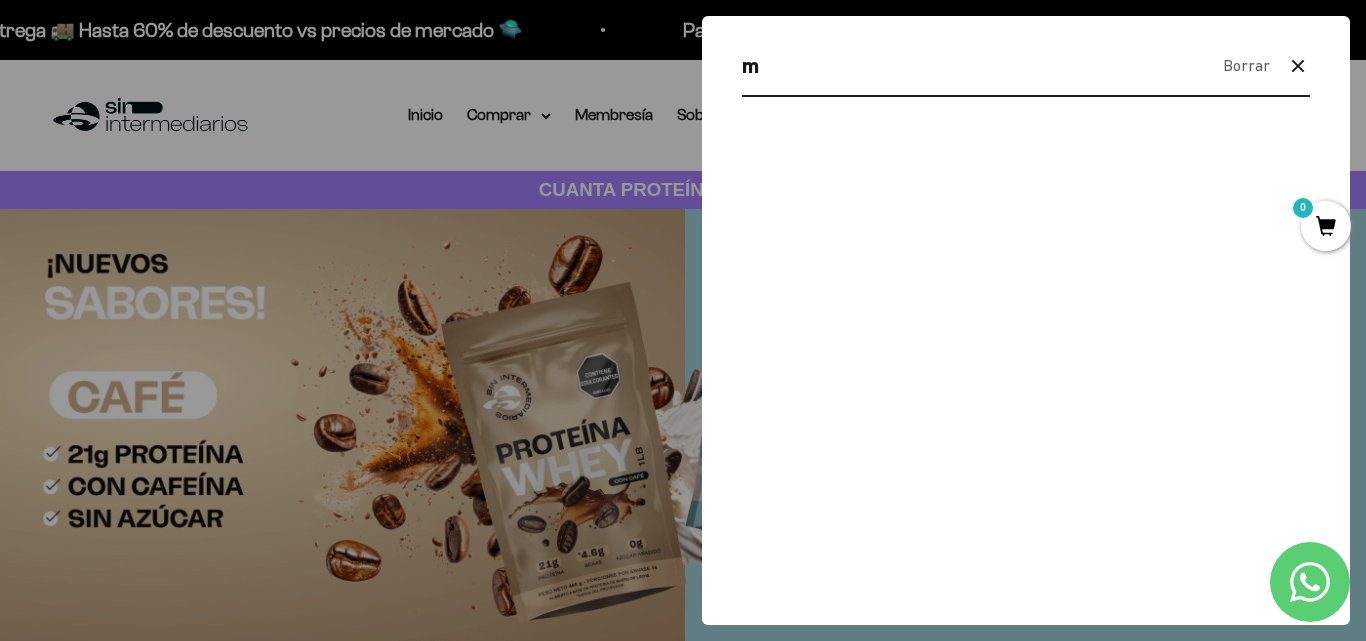 type 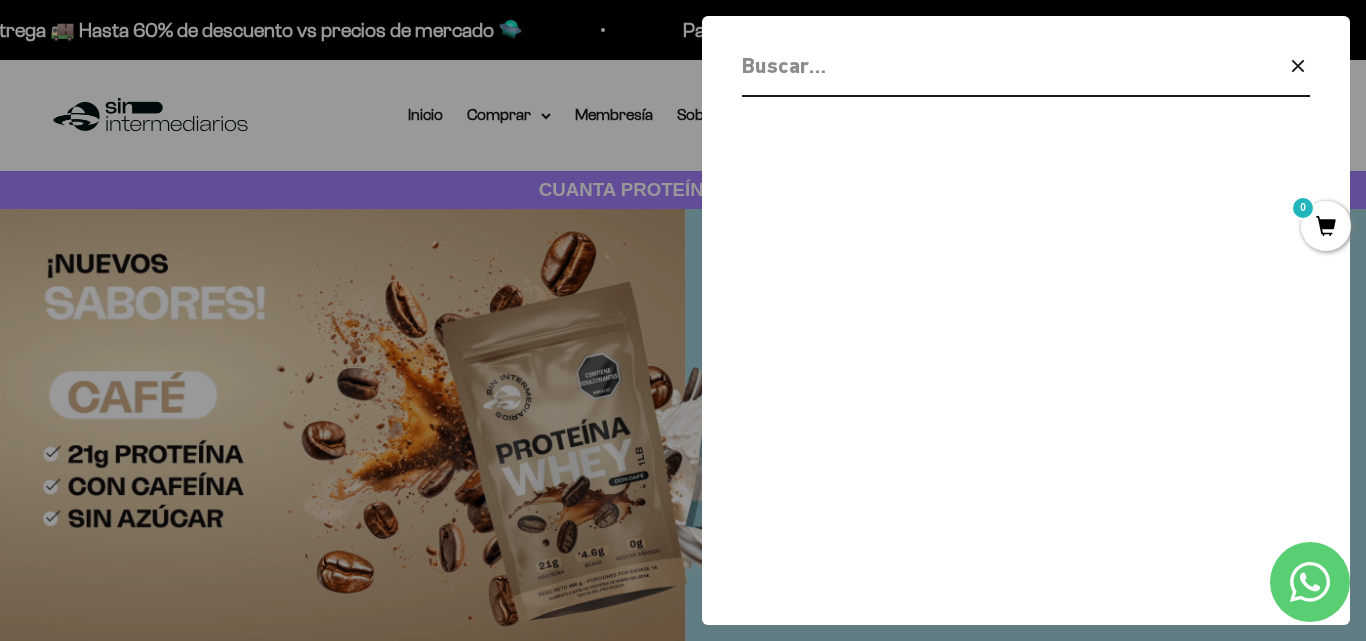 click 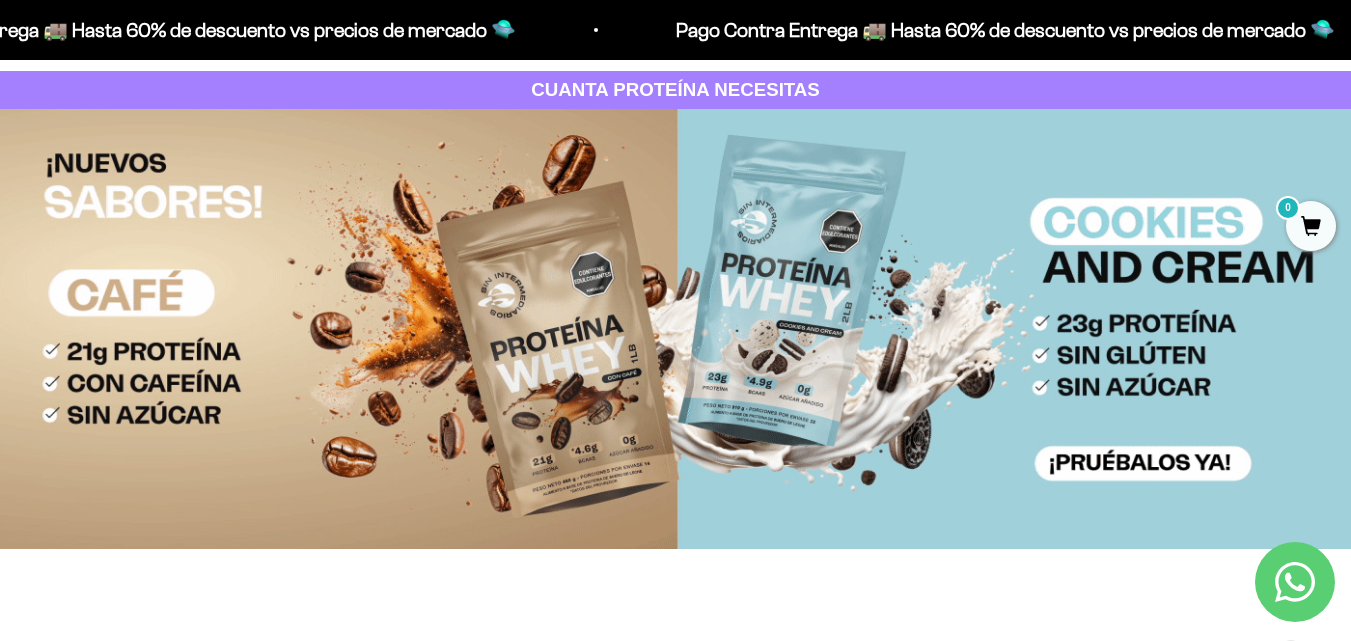 scroll, scrollTop: 0, scrollLeft: 0, axis: both 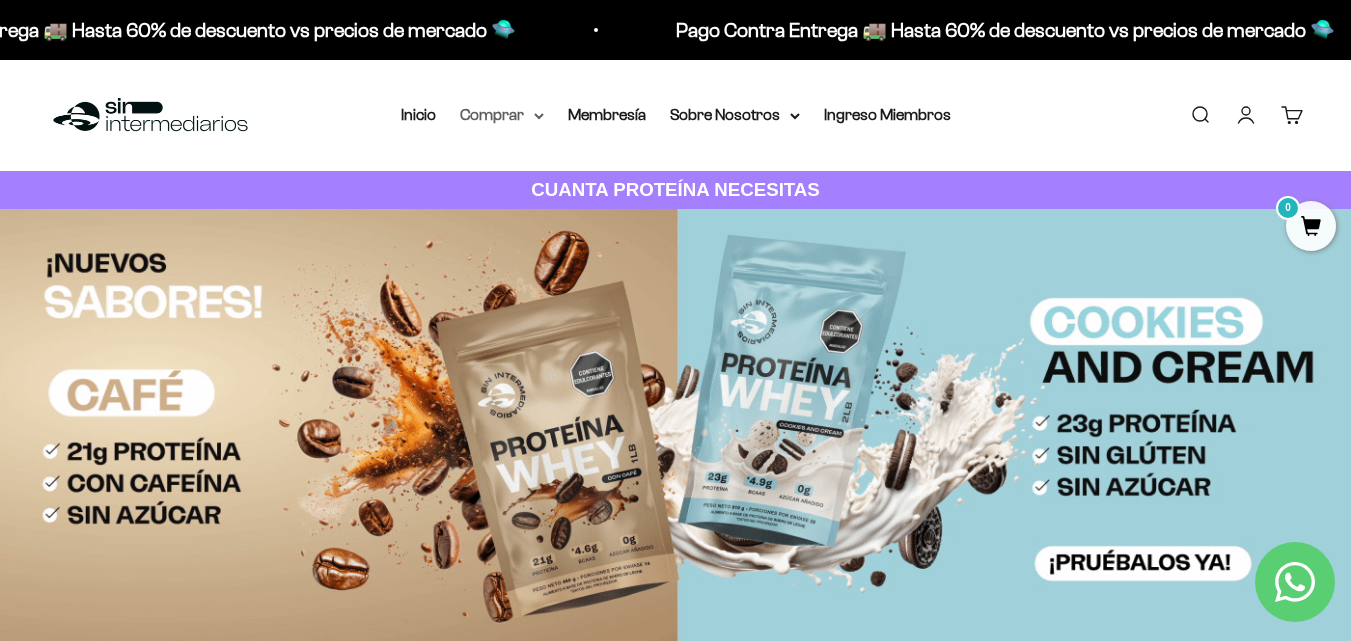 click on "Comprar" at bounding box center (502, 115) 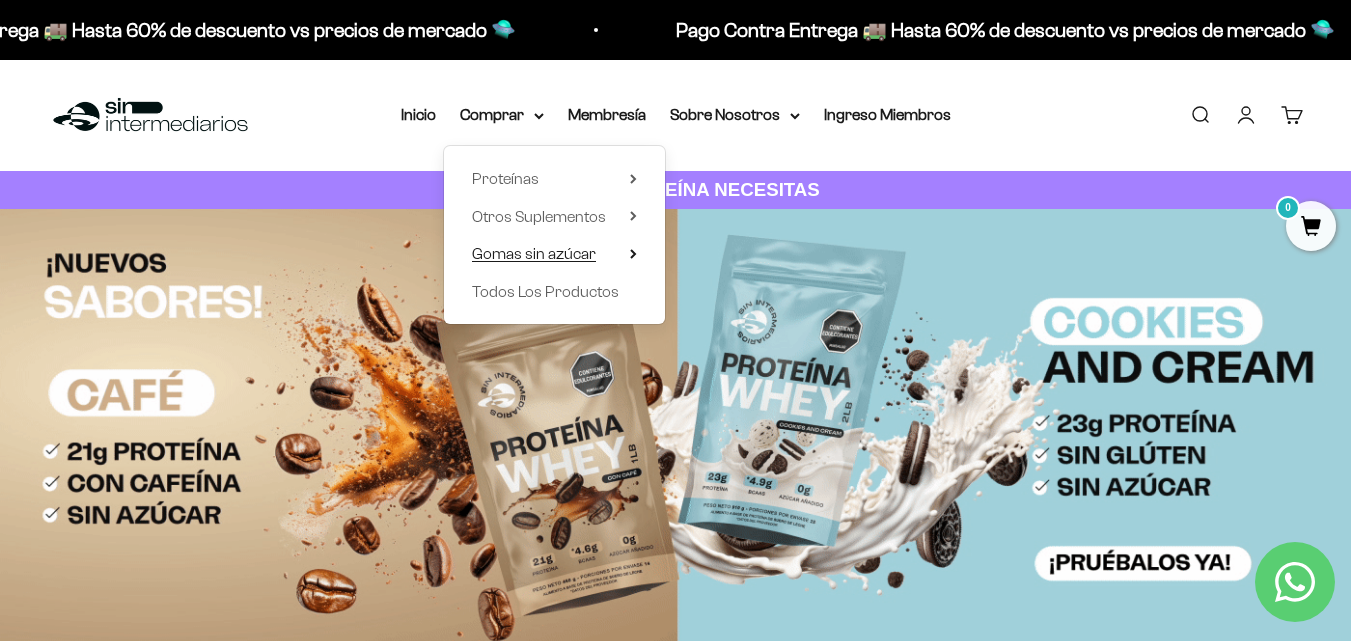 click on "Gomas sin azúcar" at bounding box center [534, 253] 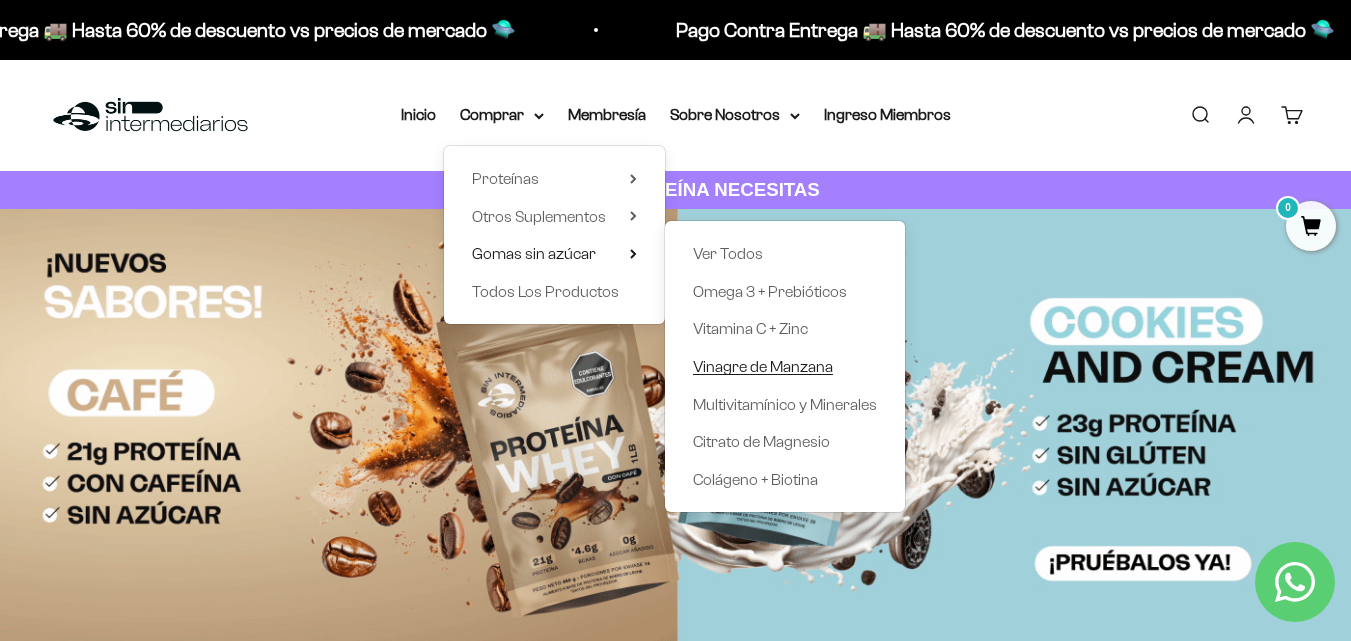 click on "Vinagre de Manzana" at bounding box center [763, 366] 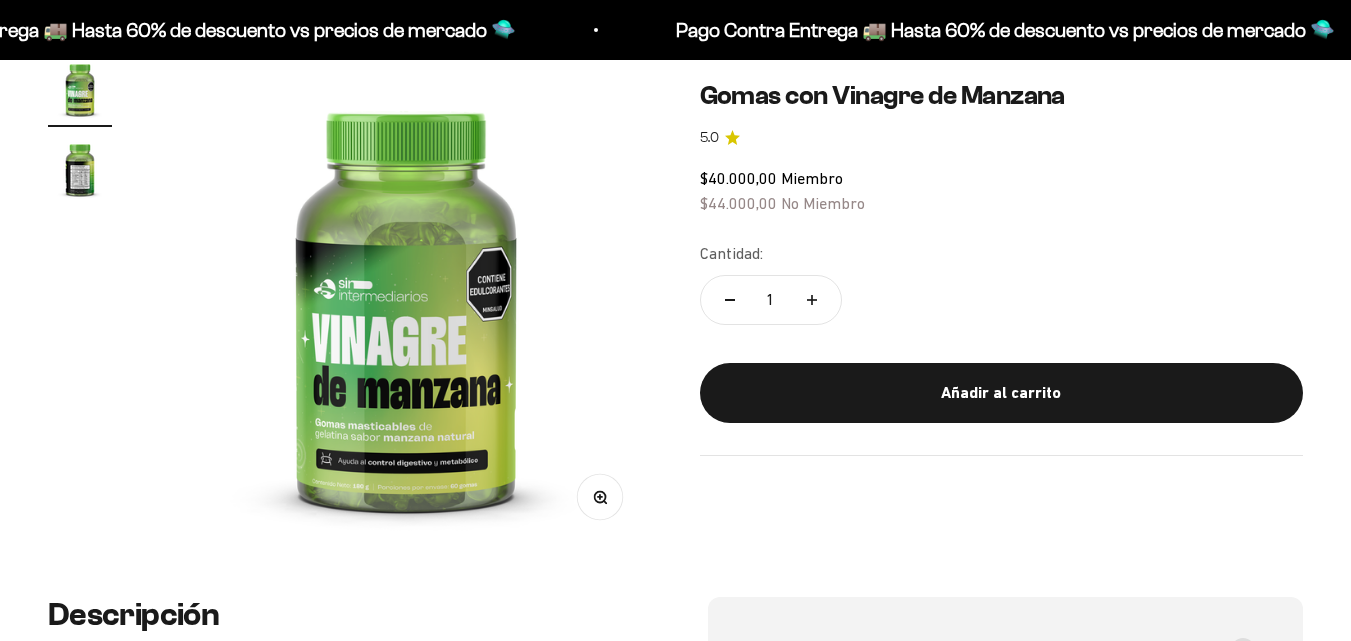 scroll, scrollTop: 900, scrollLeft: 0, axis: vertical 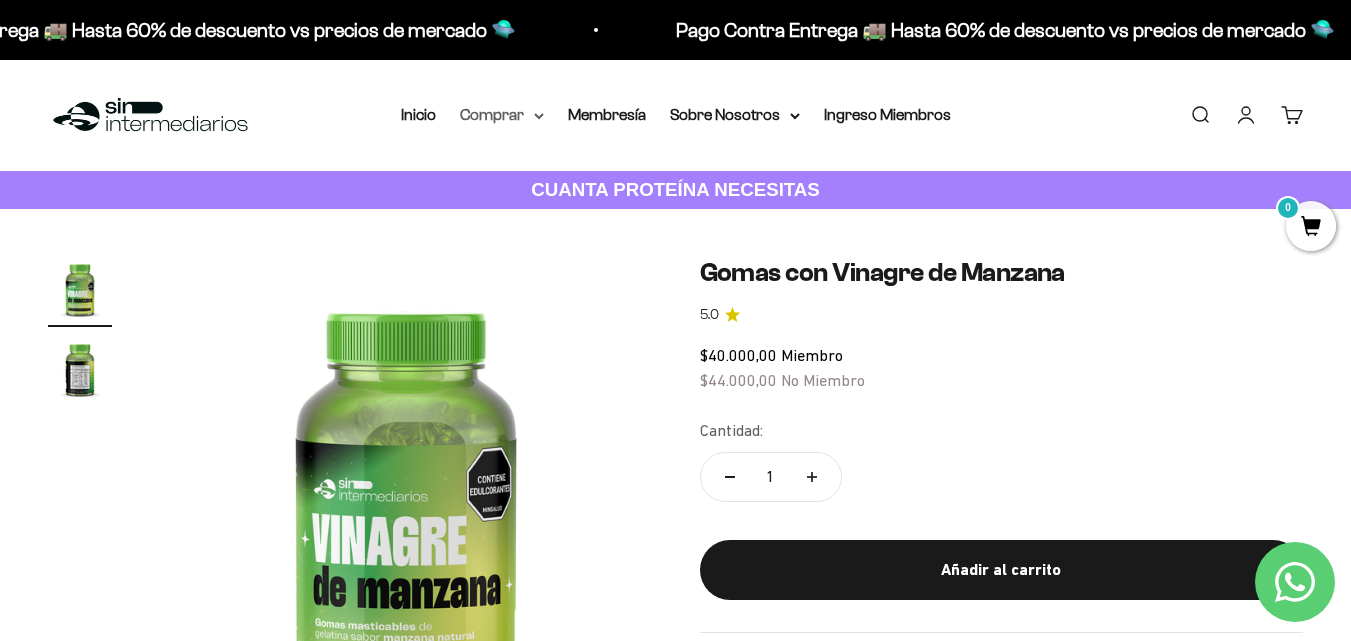 click on "Comprar" at bounding box center (502, 115) 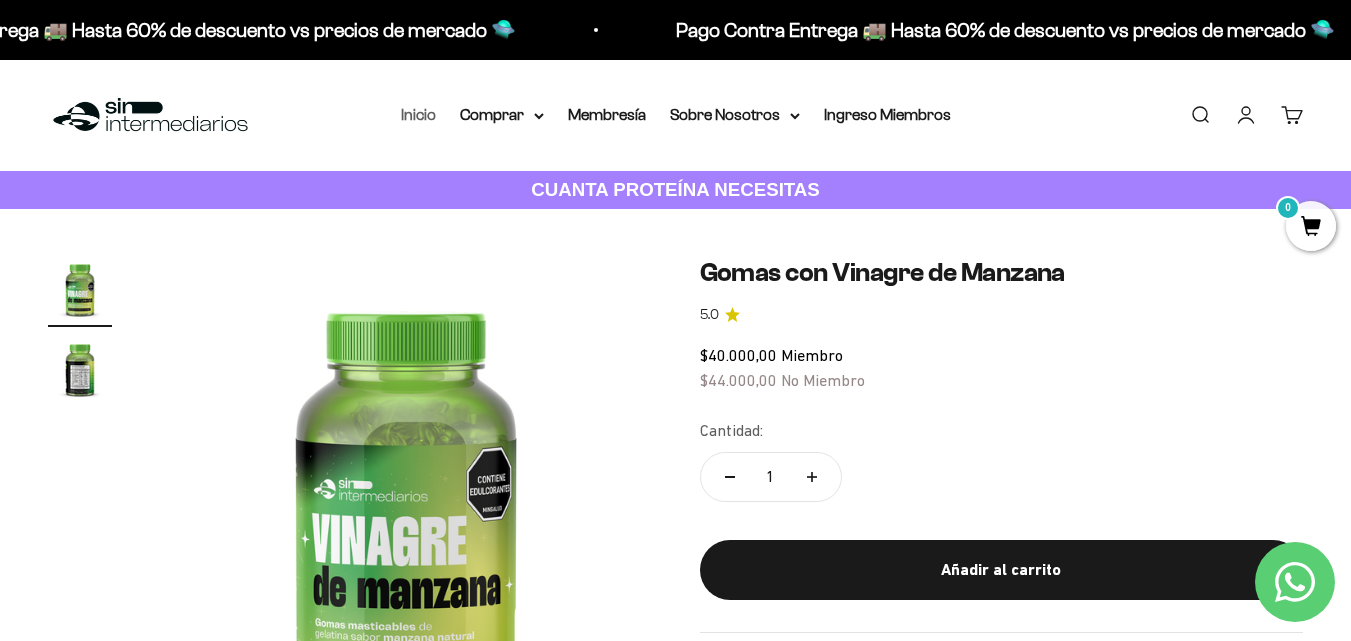 click on "Inicio" at bounding box center (418, 114) 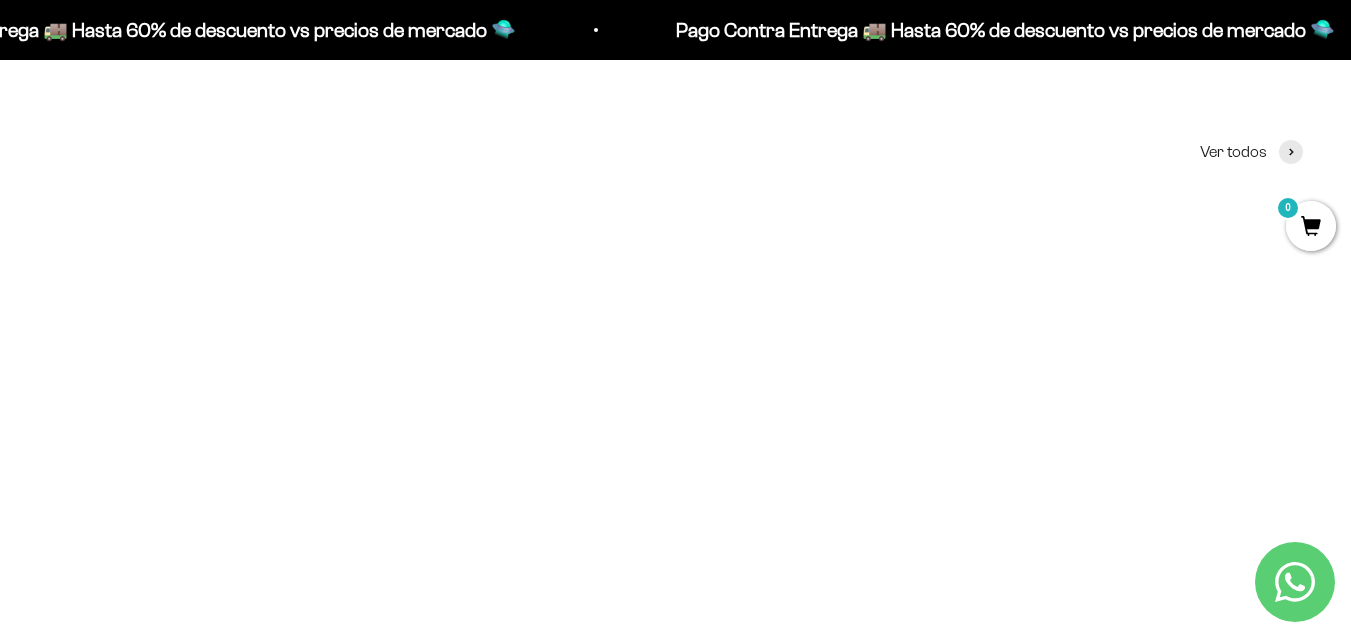 scroll, scrollTop: 0, scrollLeft: 0, axis: both 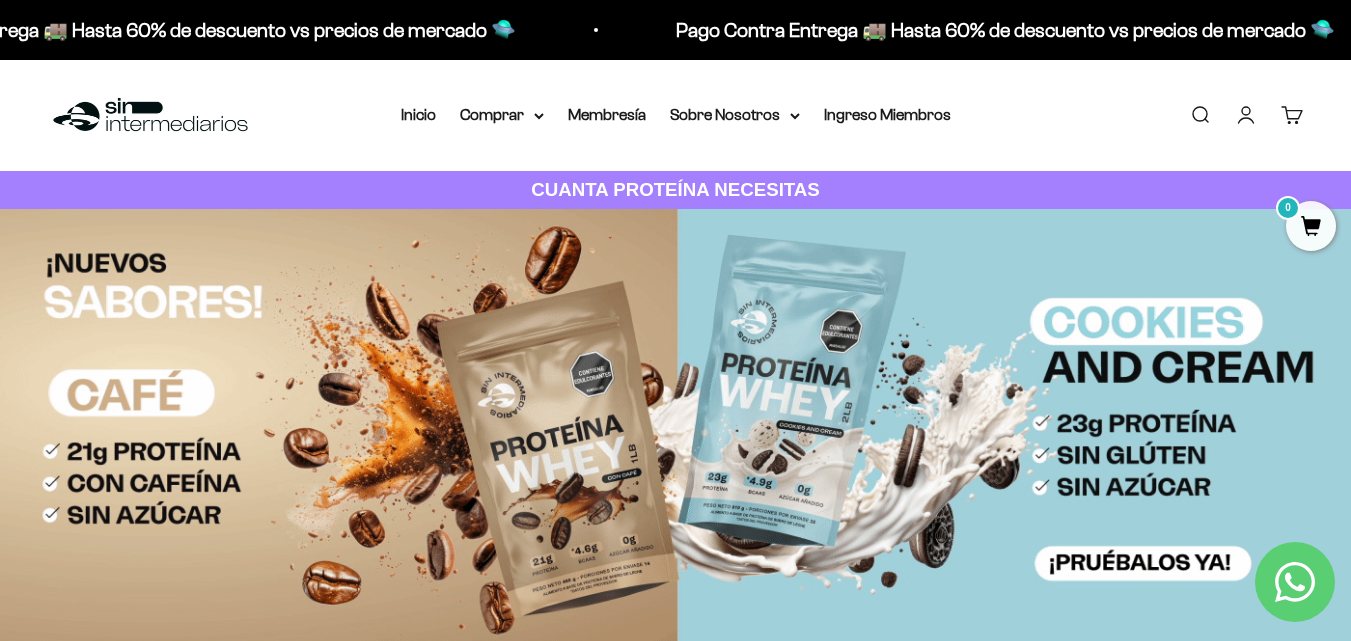 click at bounding box center [675, 429] 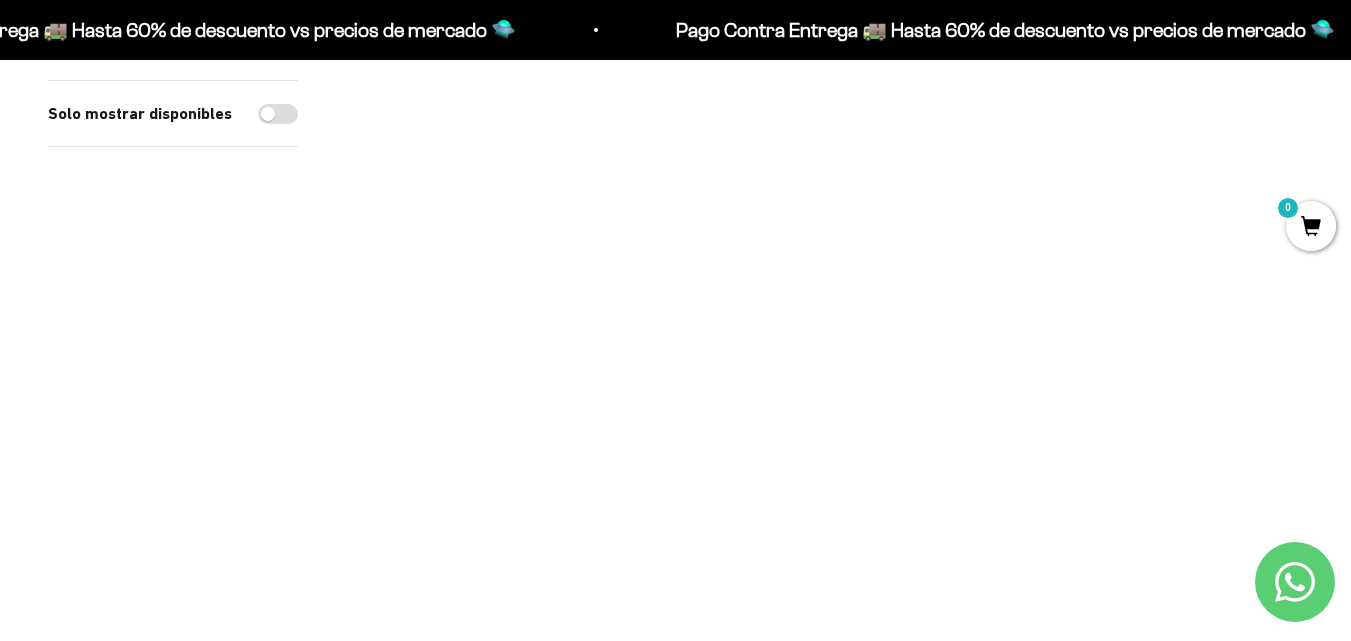 scroll, scrollTop: 1300, scrollLeft: 0, axis: vertical 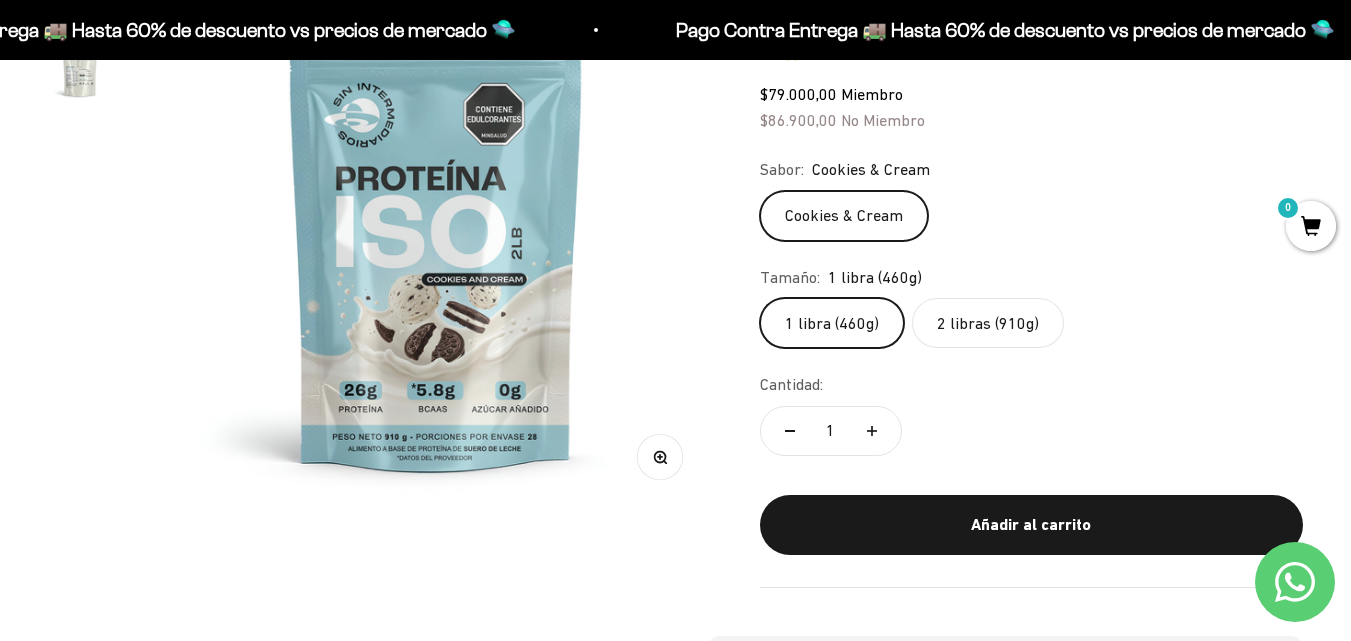 click at bounding box center (436, 233) 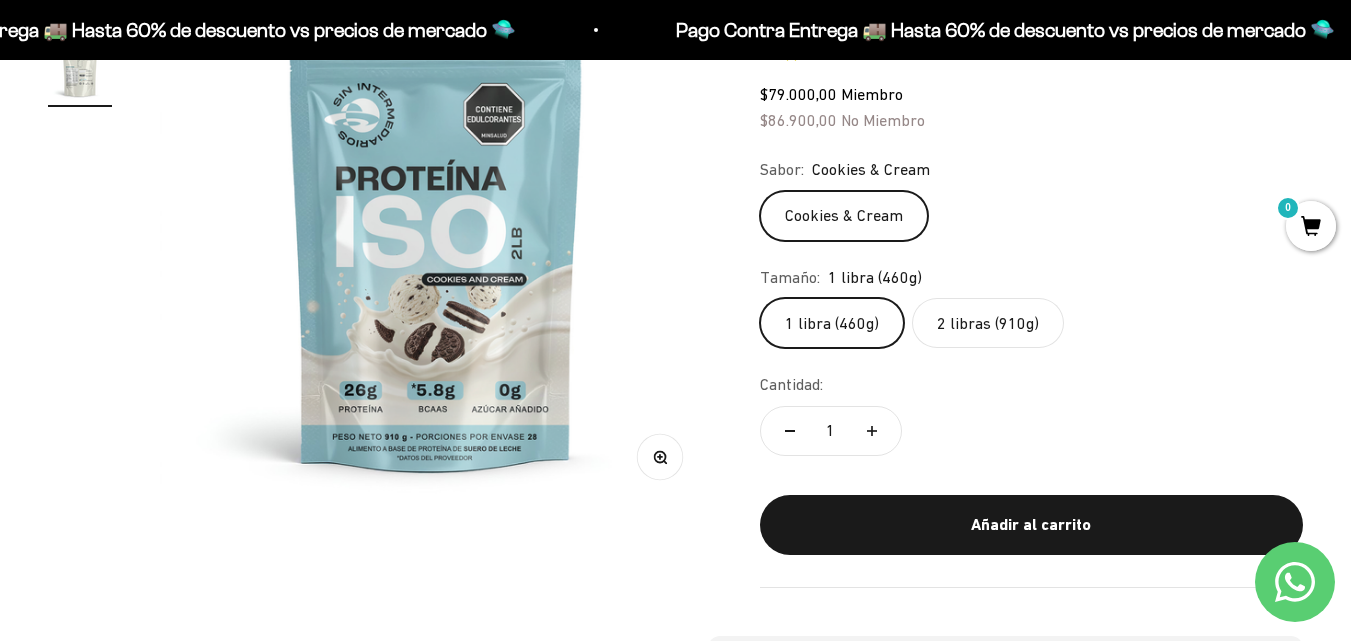 scroll, scrollTop: 0, scrollLeft: 564, axis: horizontal 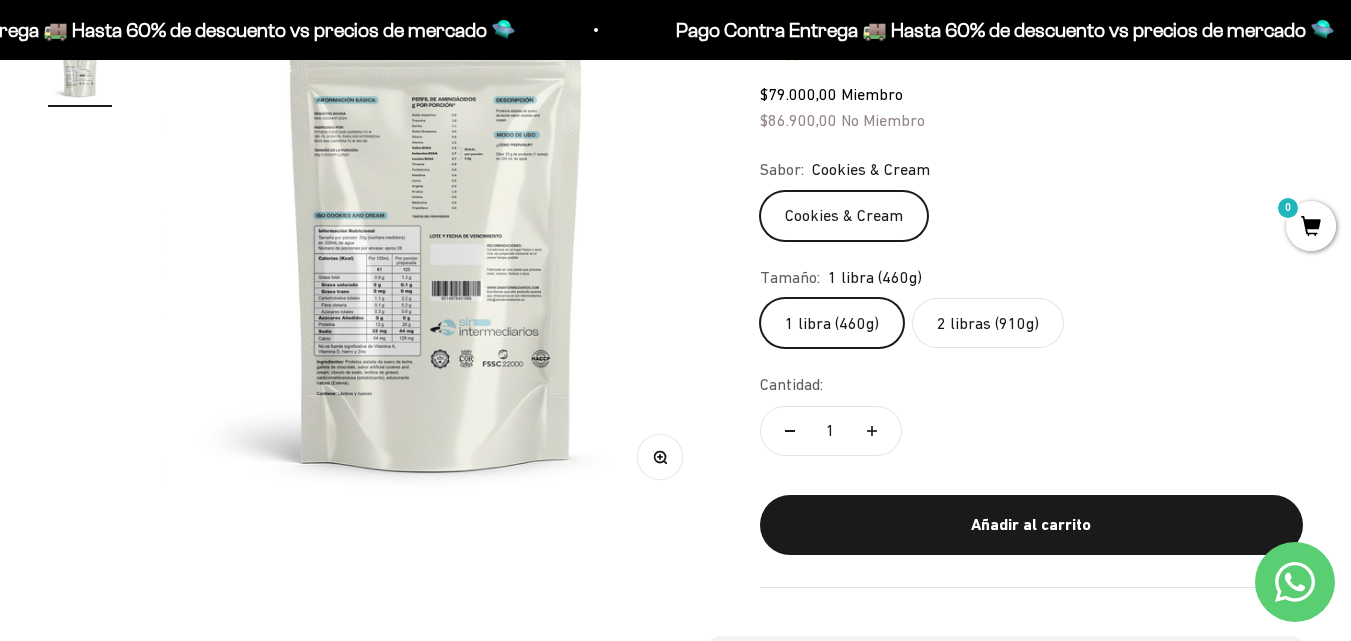 click on "Zoom" at bounding box center (659, 457) 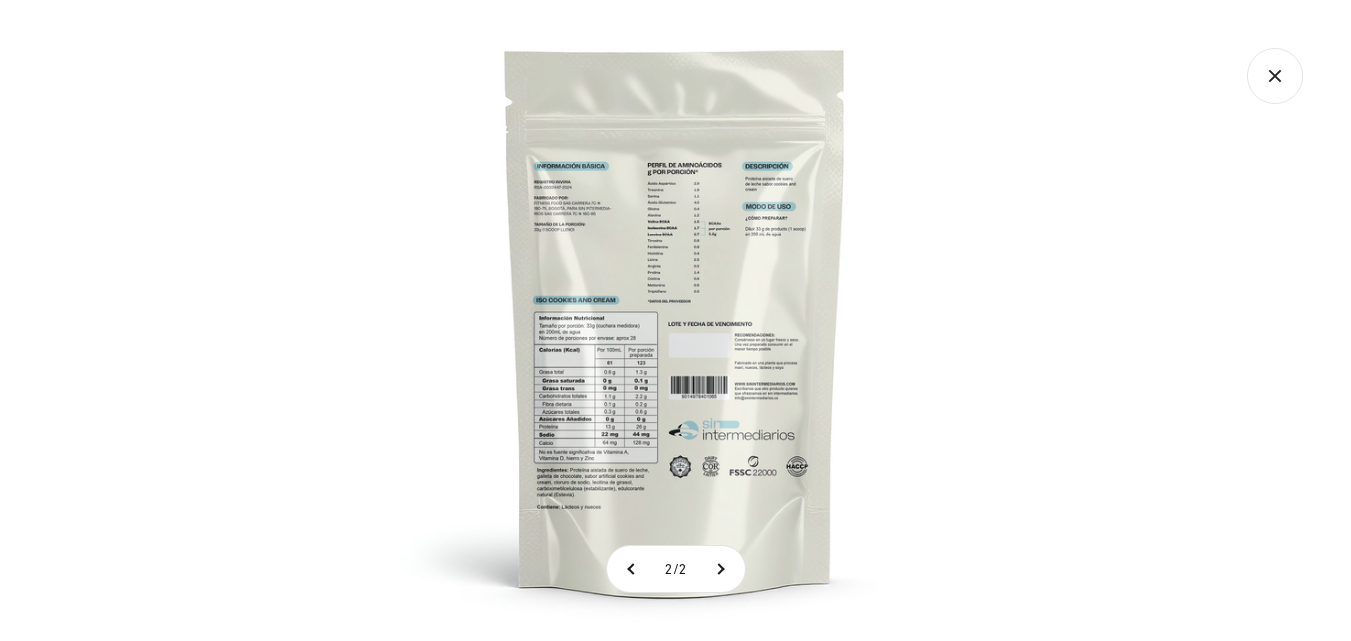 click at bounding box center [675, 320] 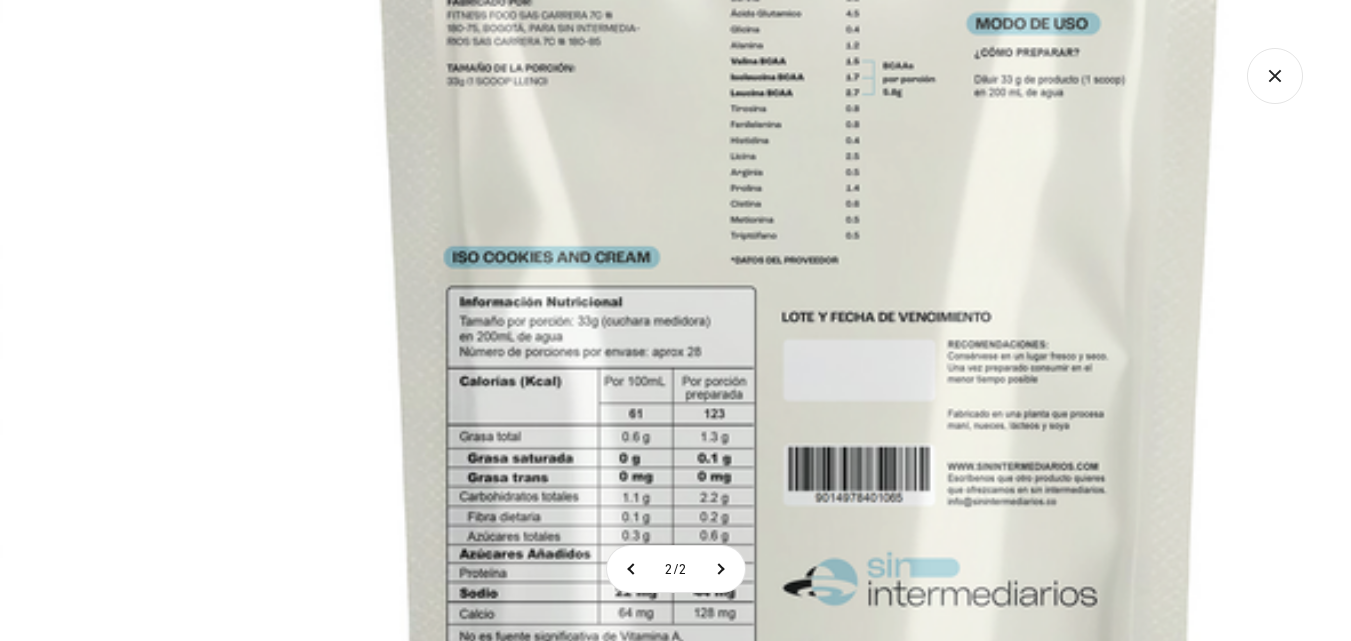 click at bounding box center (800, 308) 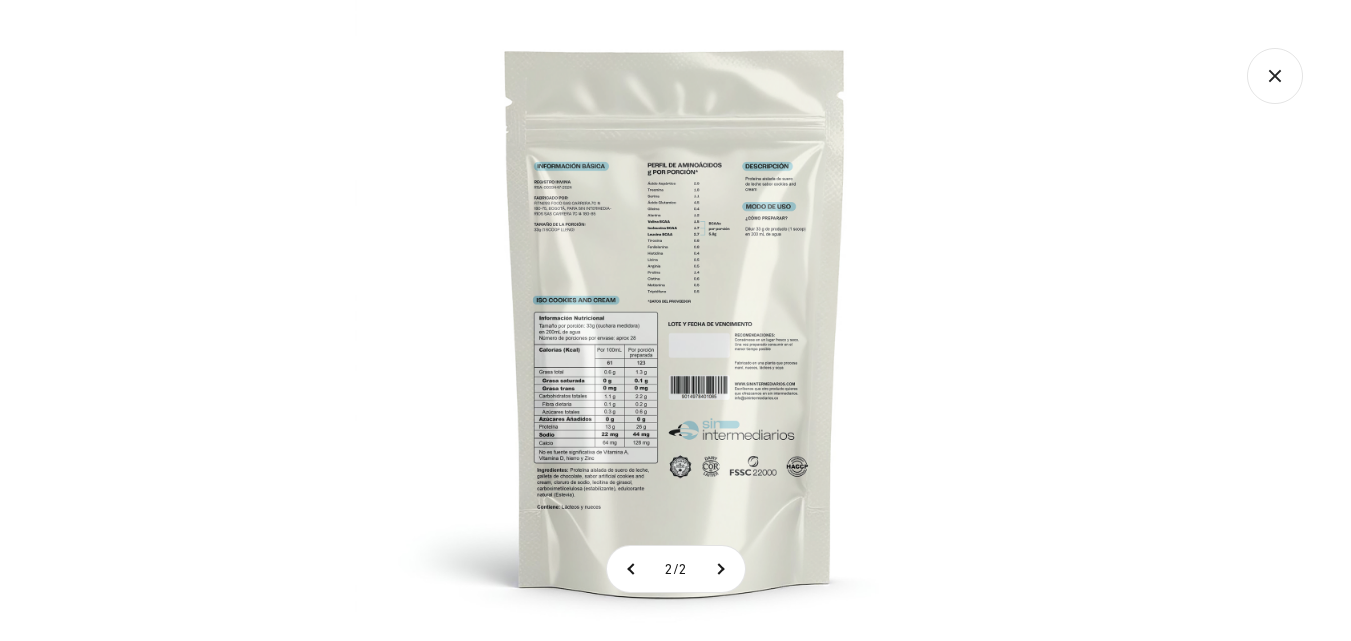 click 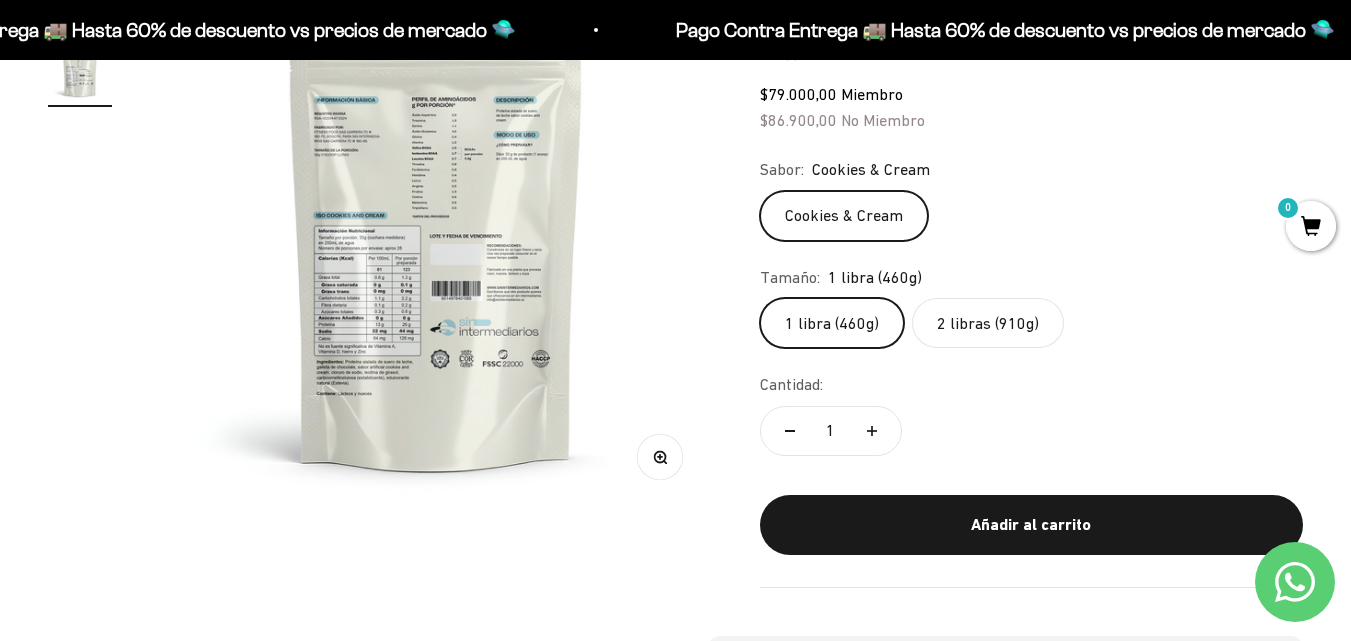 scroll, scrollTop: 0, scrollLeft: 0, axis: both 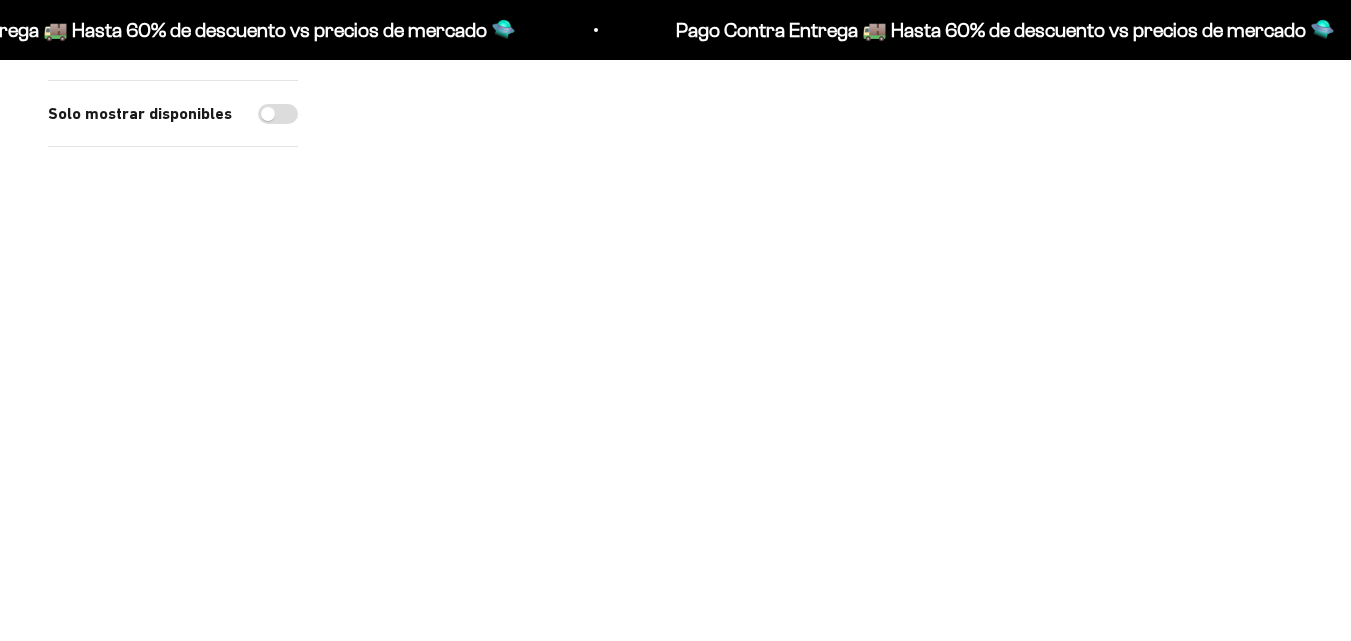 click at bounding box center (497, 294) 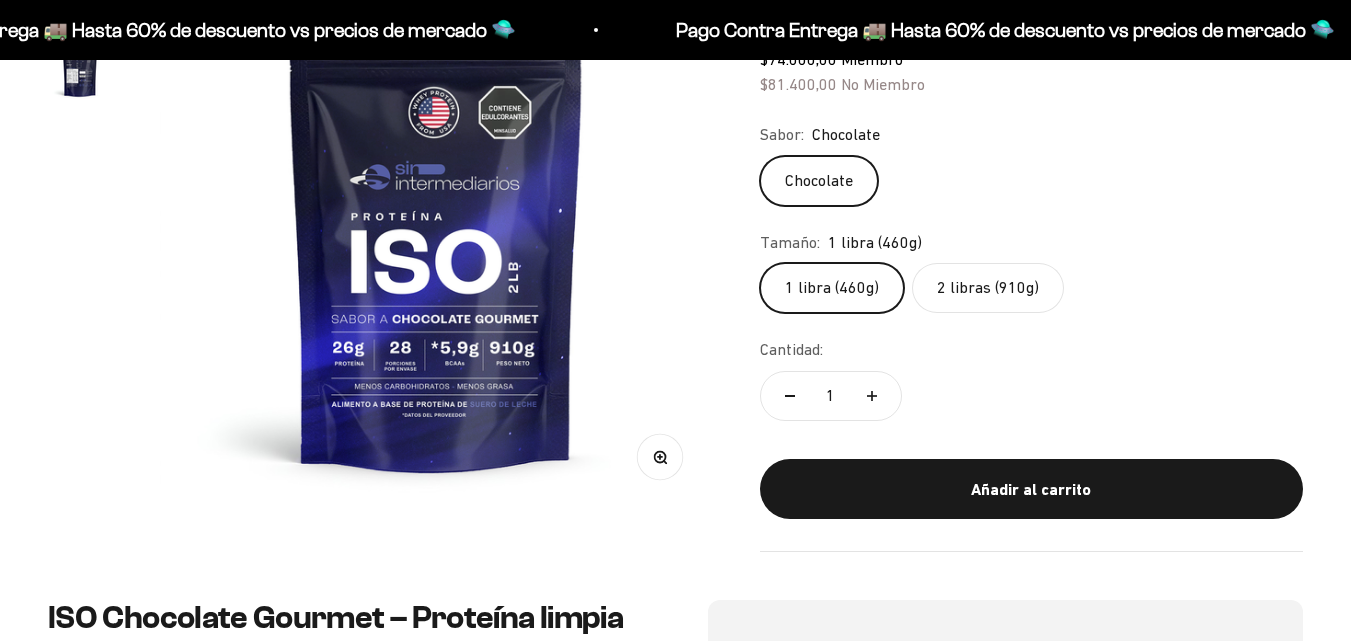 scroll, scrollTop: 300, scrollLeft: 0, axis: vertical 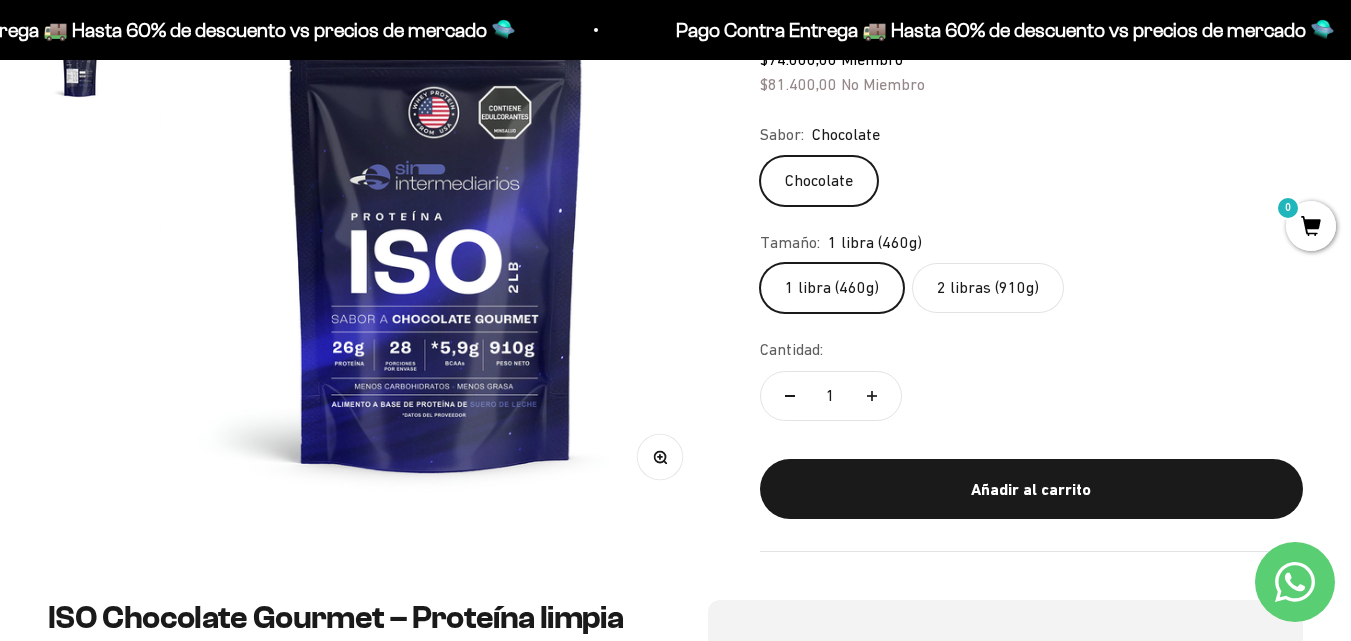 click 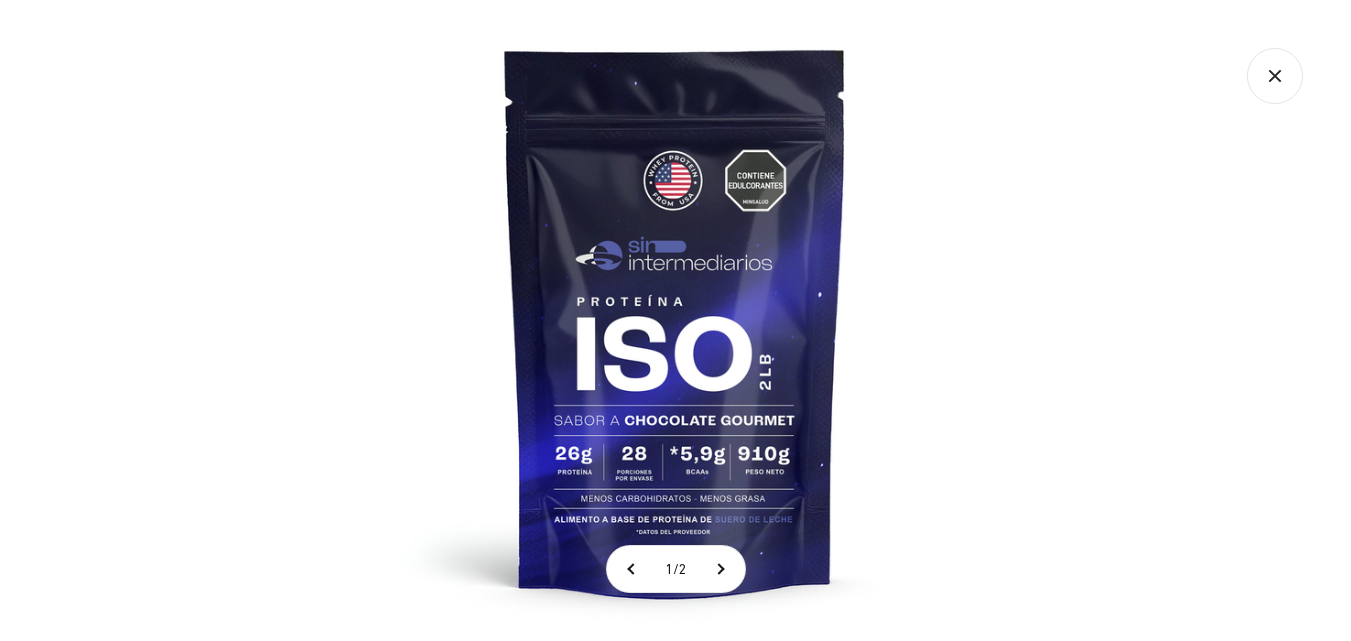 click at bounding box center (675, 320) 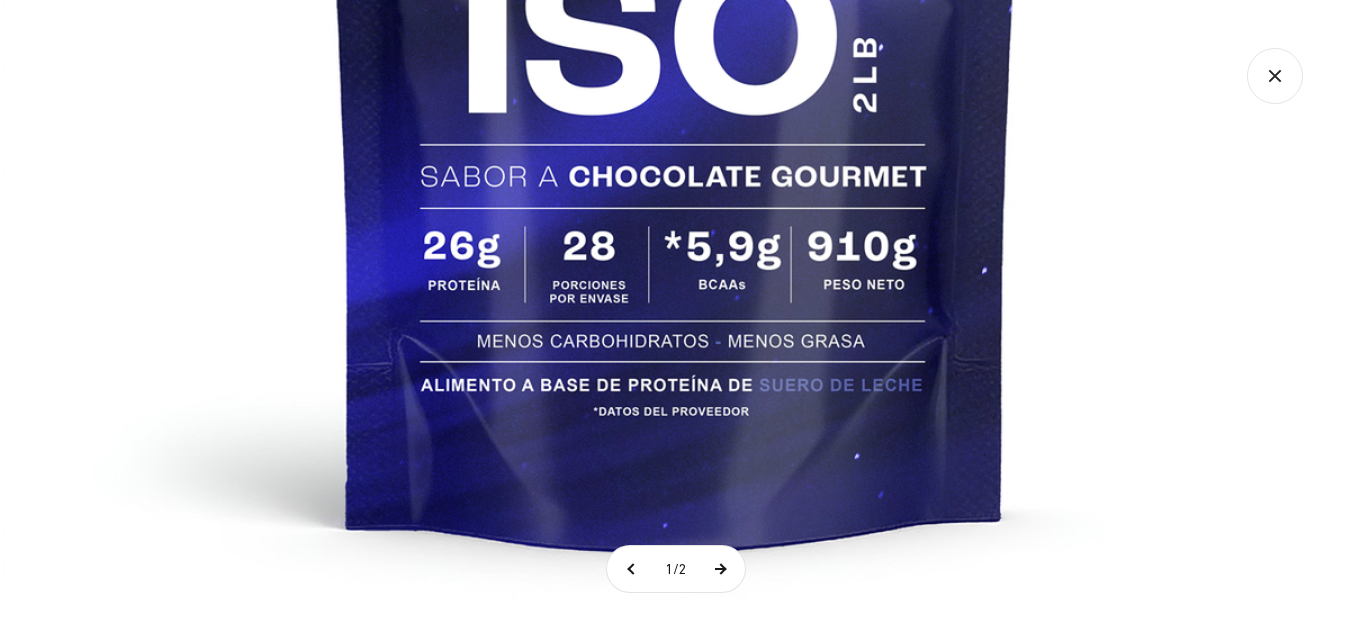 click at bounding box center [720, 569] 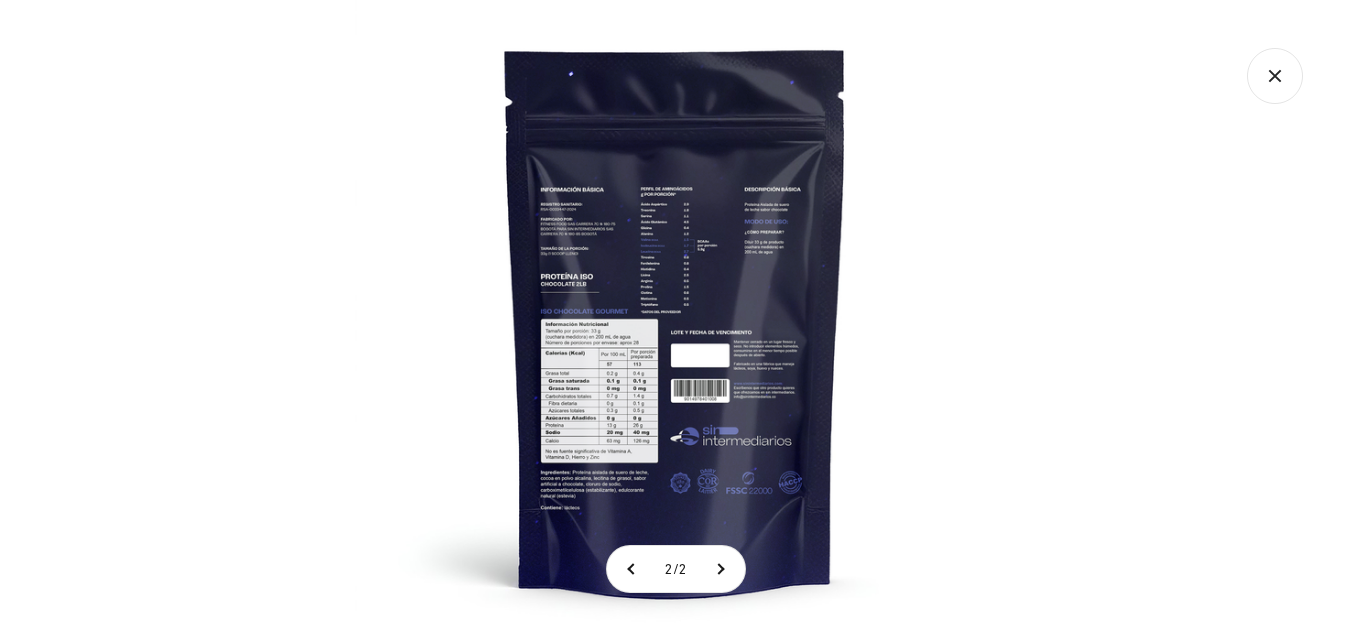 click at bounding box center (675, 320) 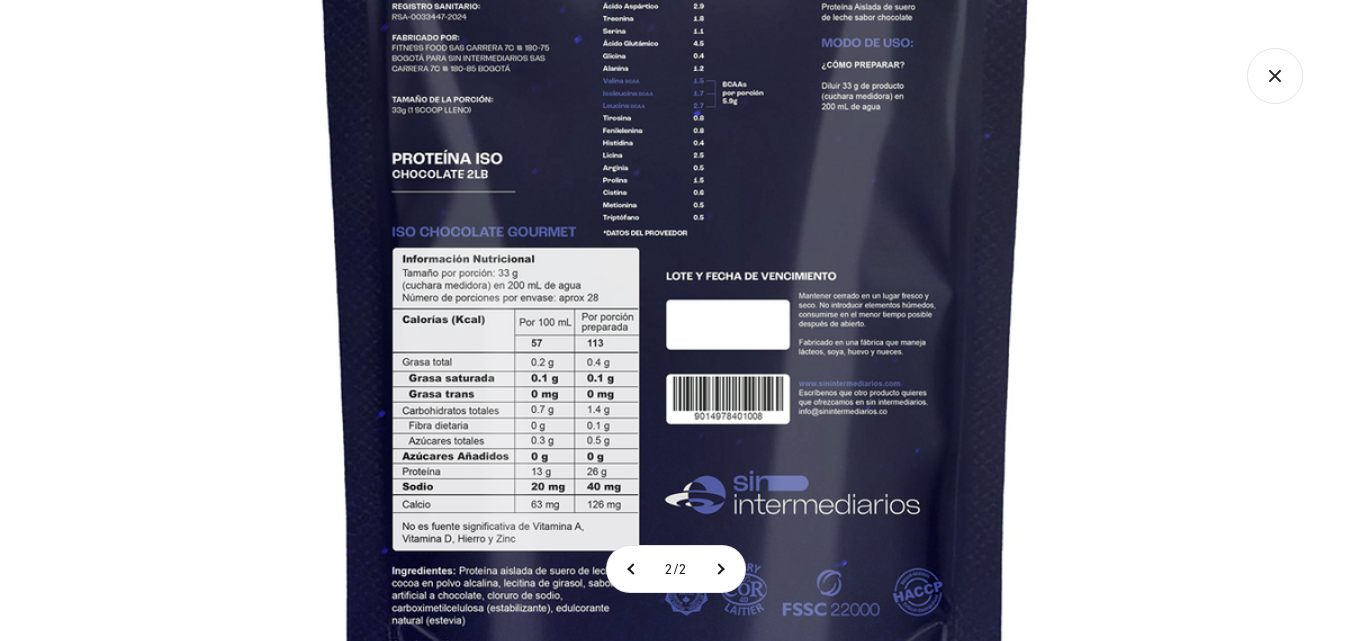 click 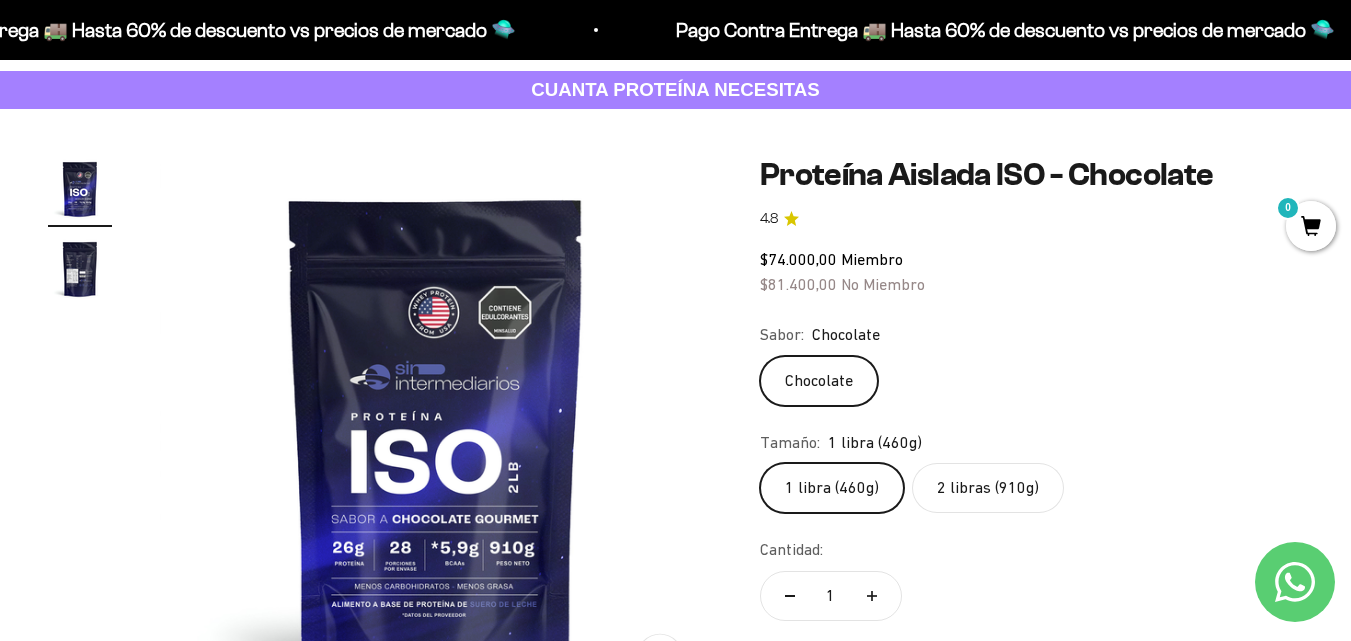 scroll, scrollTop: 0, scrollLeft: 0, axis: both 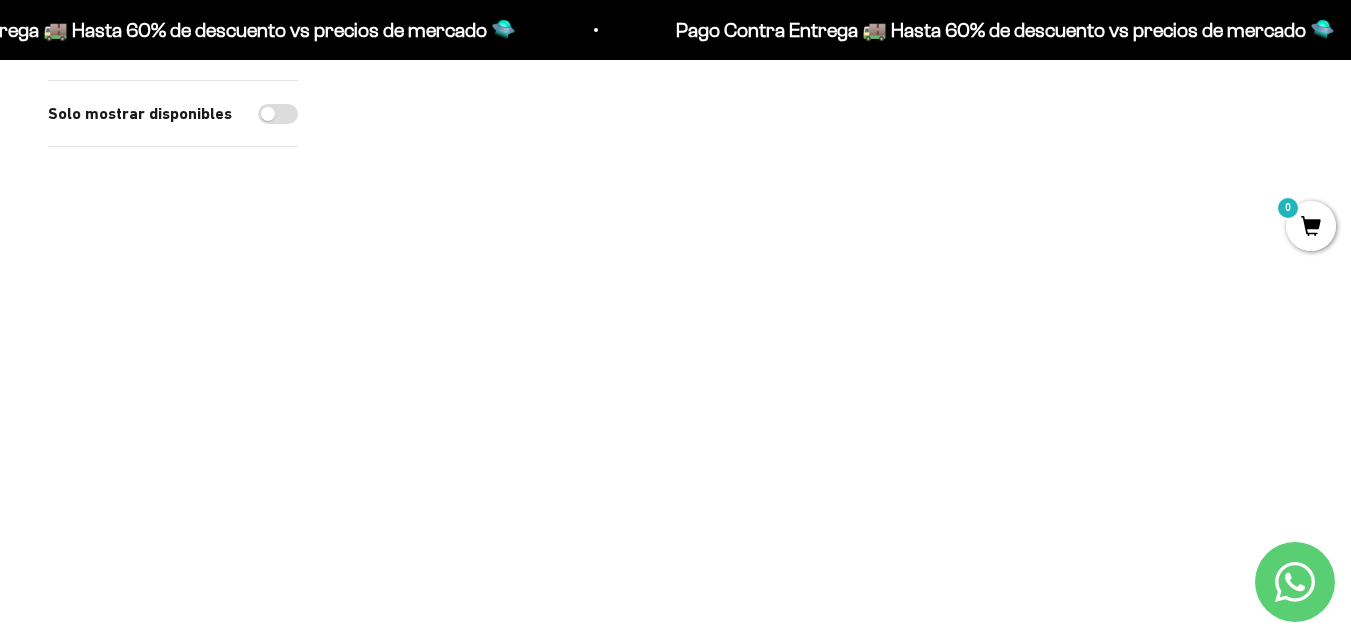 click at bounding box center [824, 319] 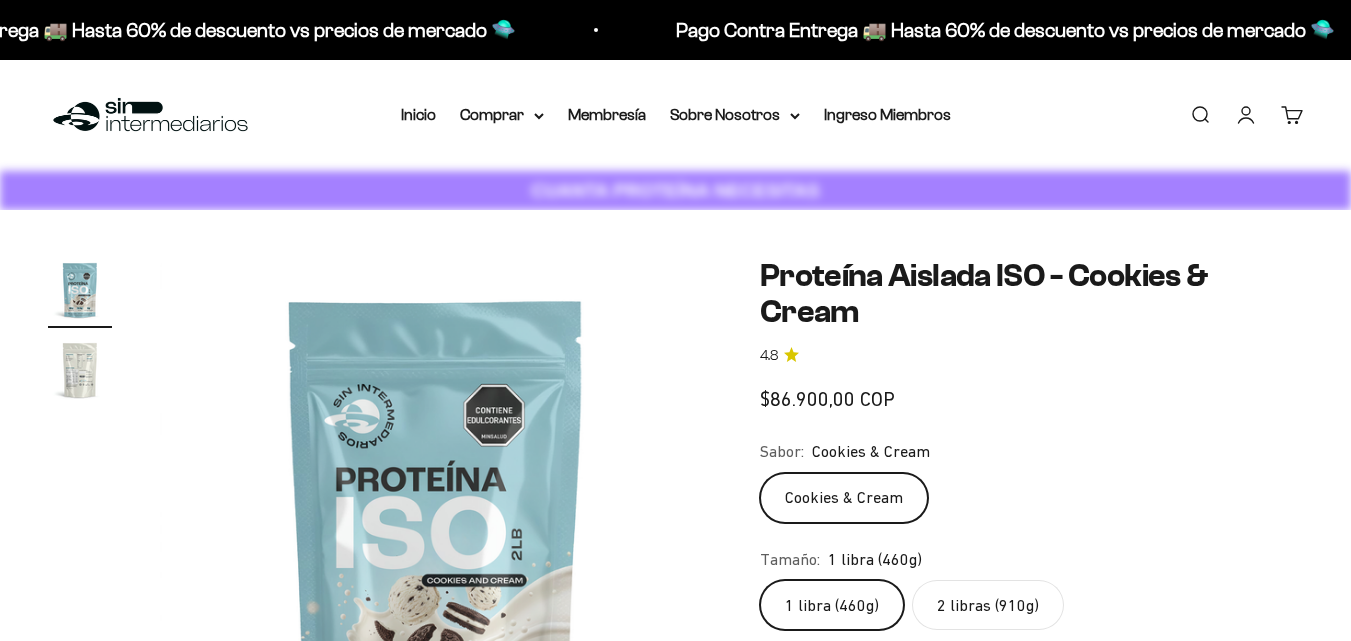 scroll, scrollTop: 0, scrollLeft: 0, axis: both 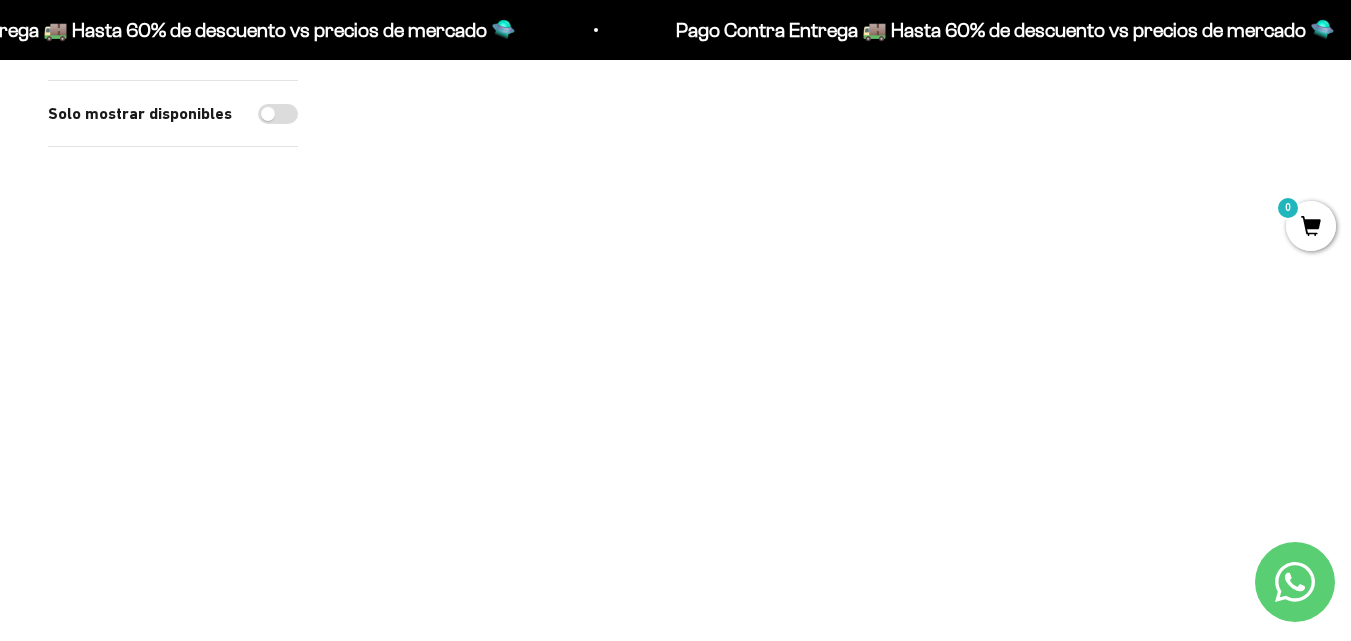 click at bounding box center [824, 144] 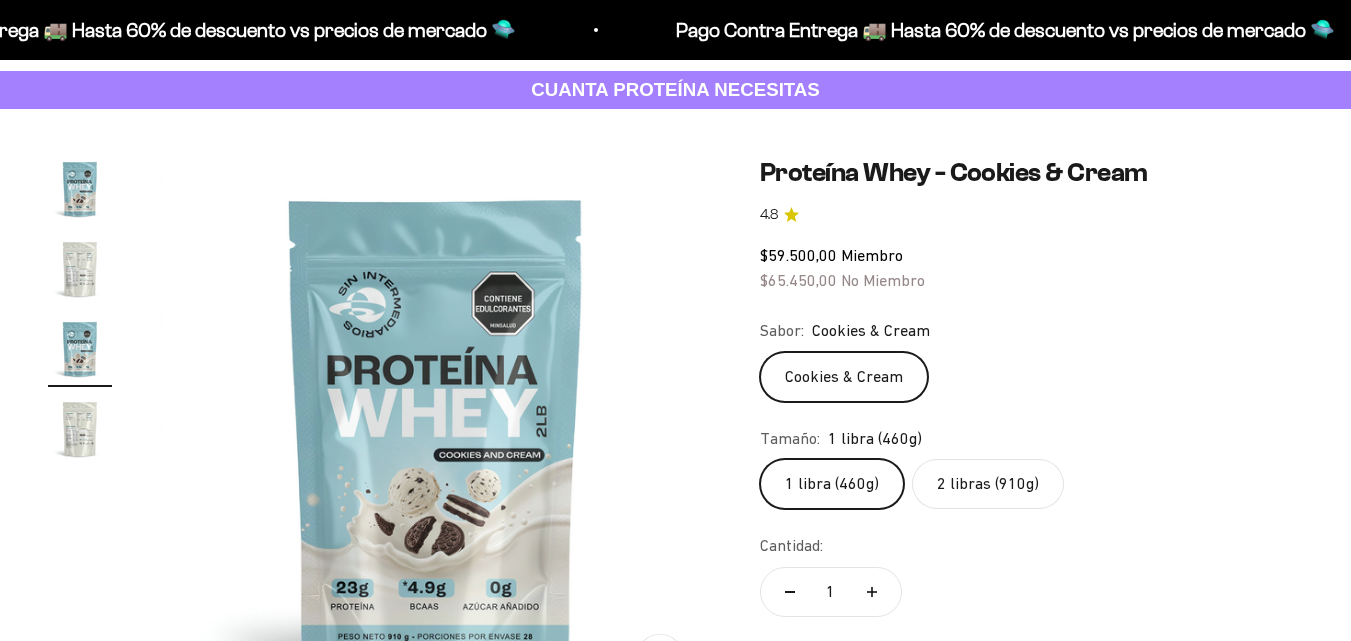 scroll, scrollTop: 100, scrollLeft: 0, axis: vertical 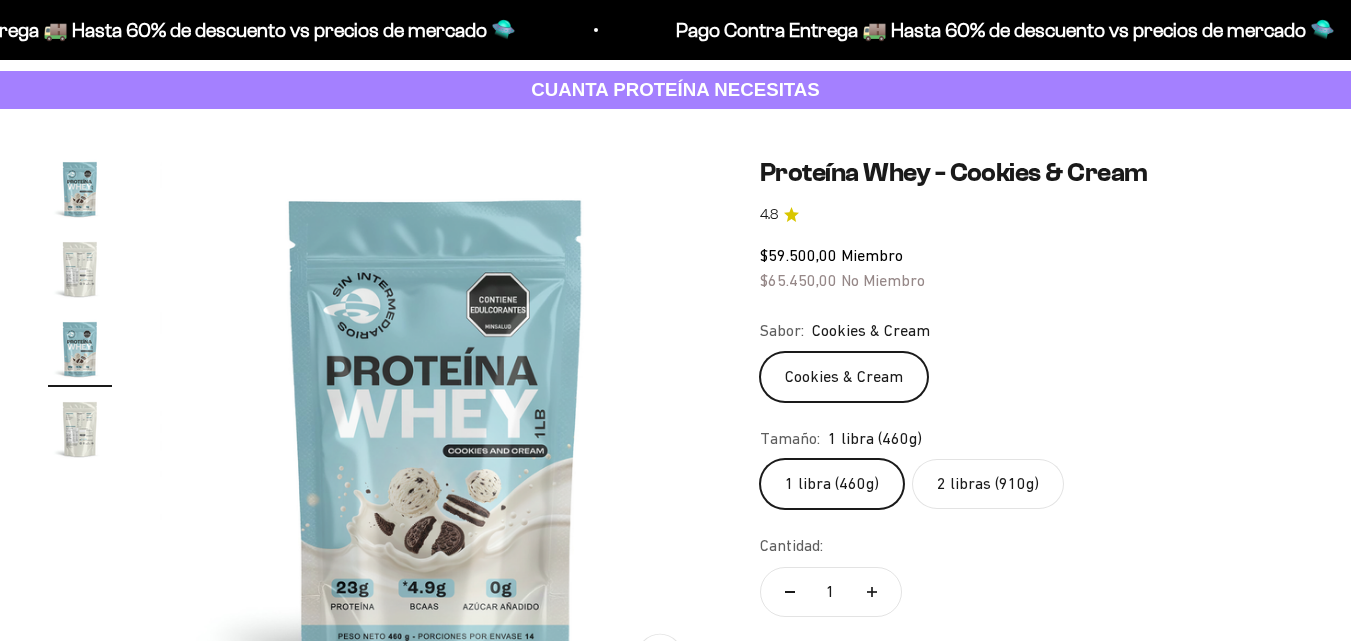 click at bounding box center (436, 433) 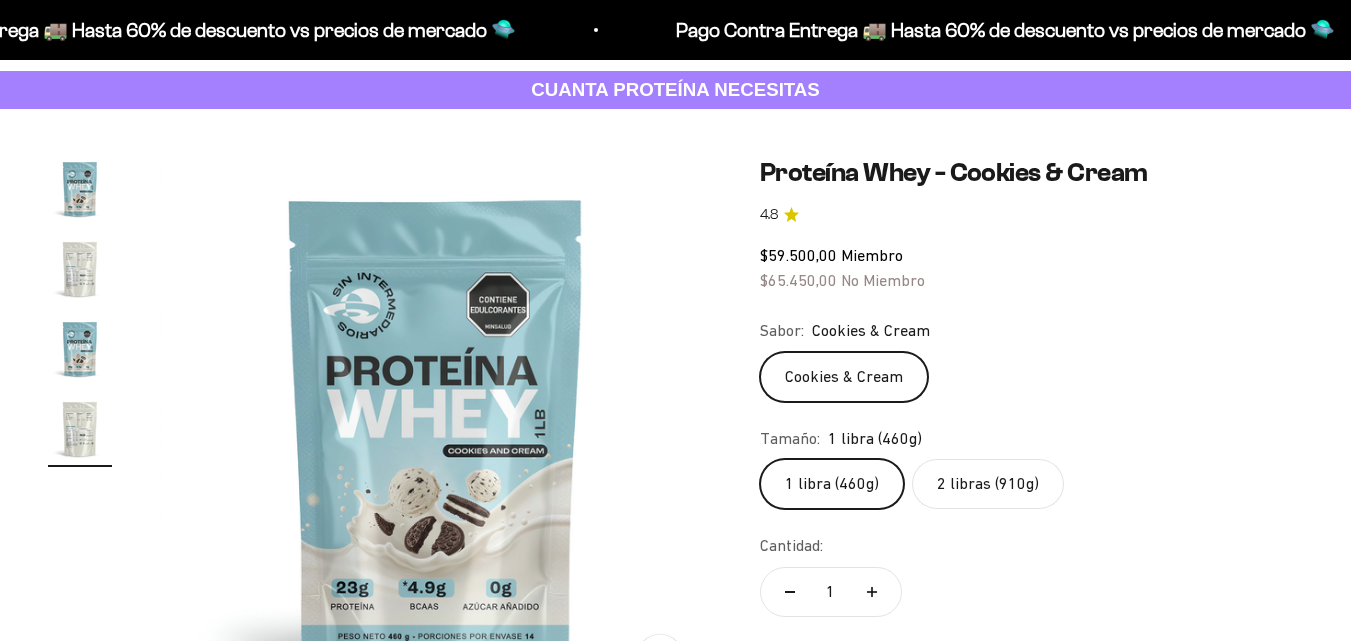 scroll, scrollTop: 0, scrollLeft: 1691, axis: horizontal 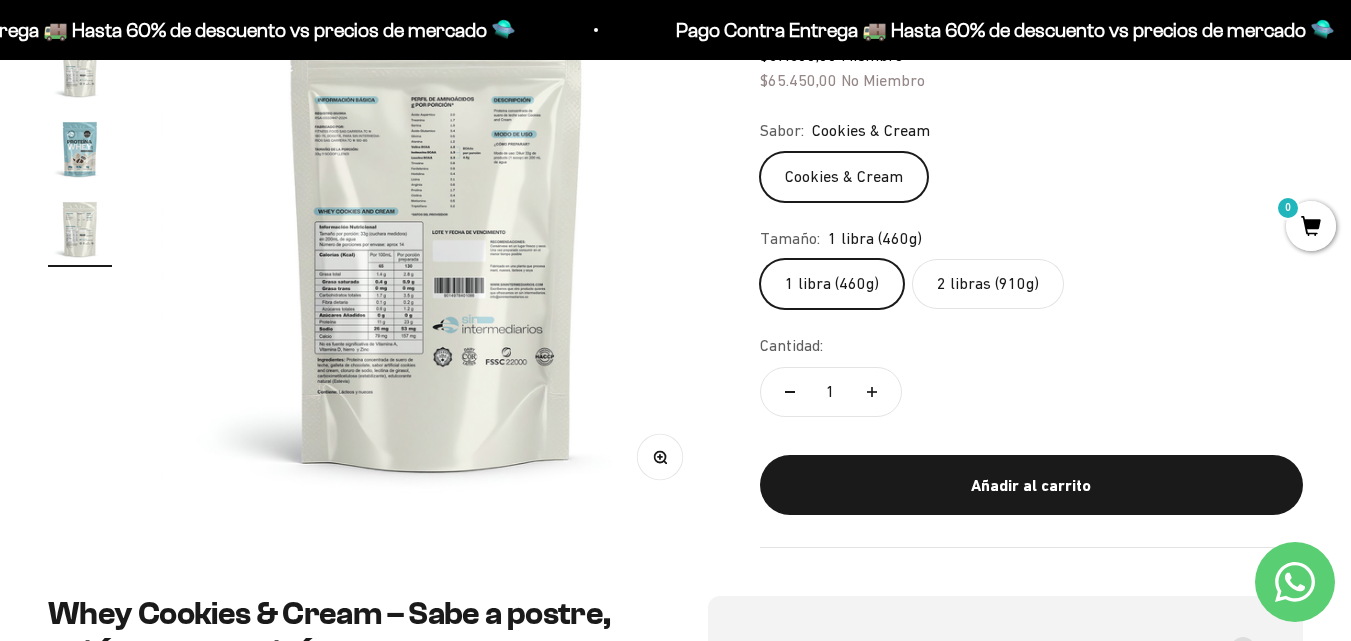 click on "Zoom" at bounding box center [659, 457] 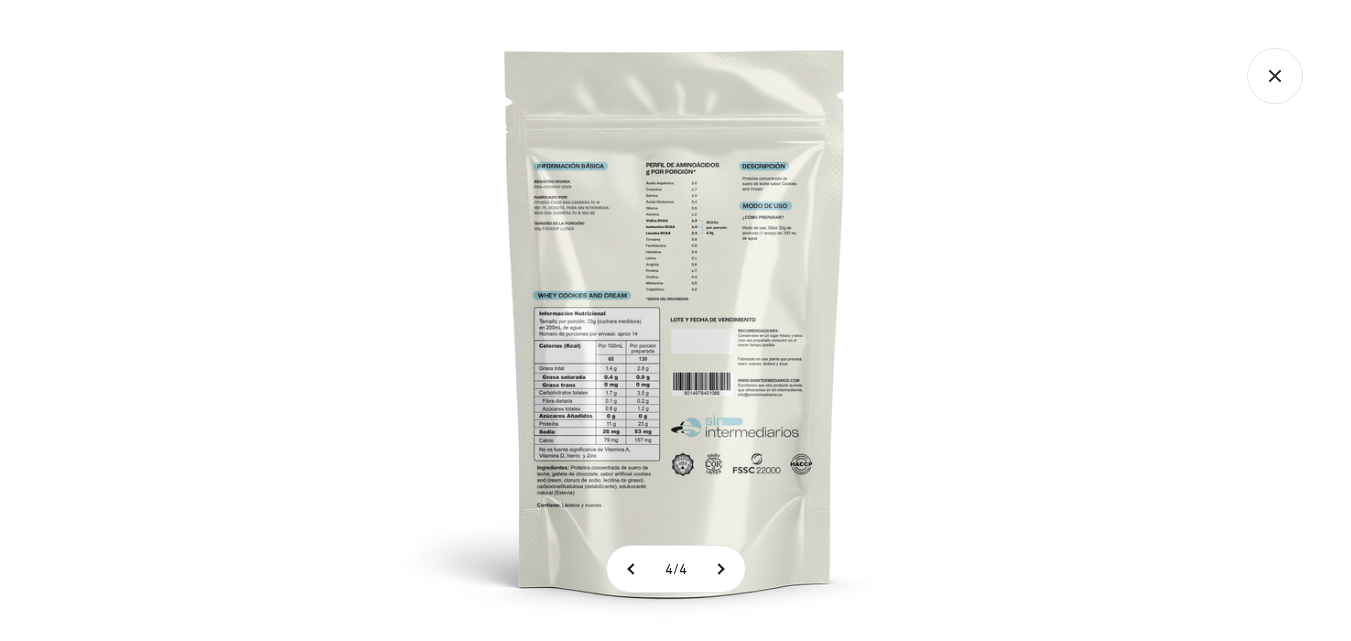 click at bounding box center (675, 320) 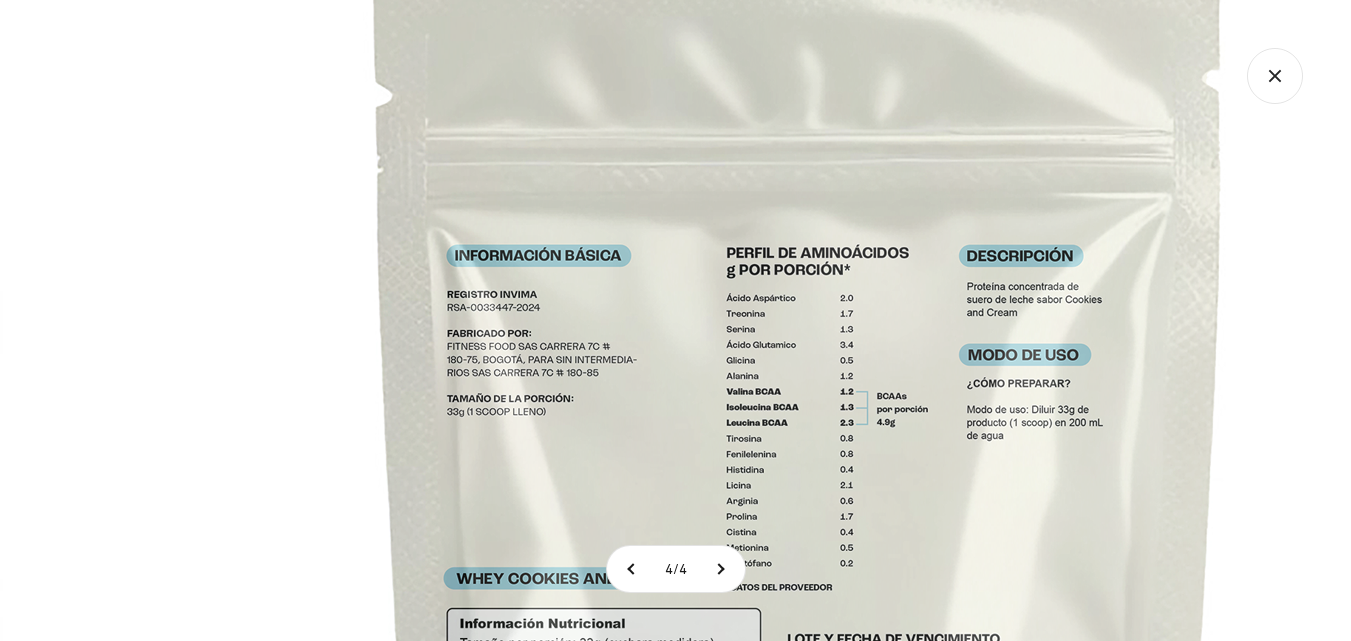 click 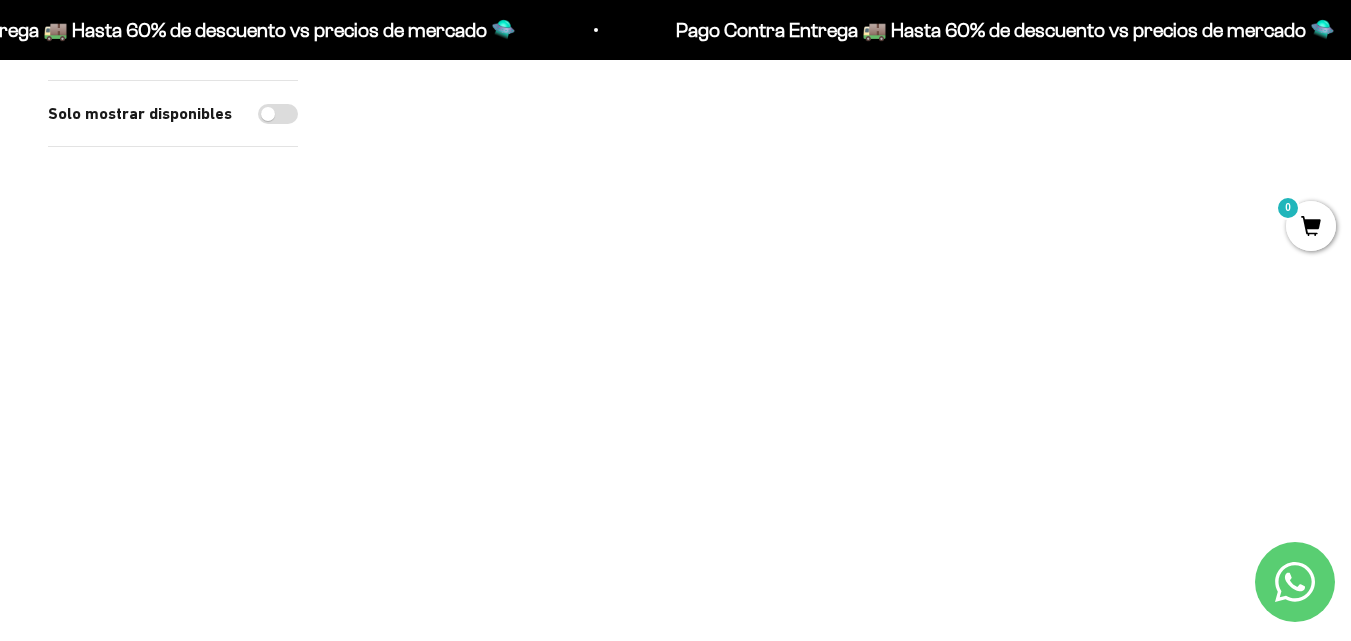 scroll, scrollTop: 1600, scrollLeft: 0, axis: vertical 